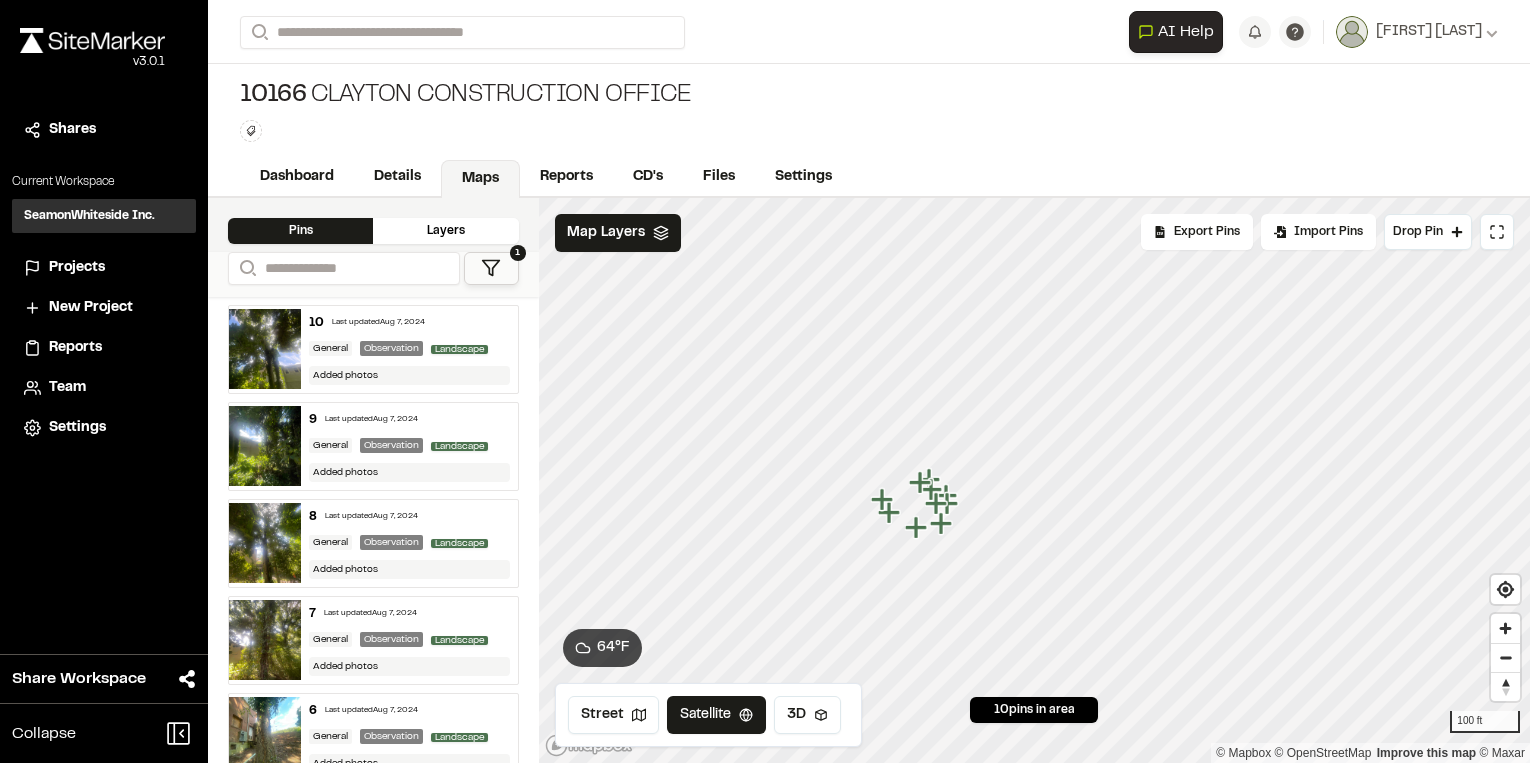 scroll, scrollTop: 0, scrollLeft: 0, axis: both 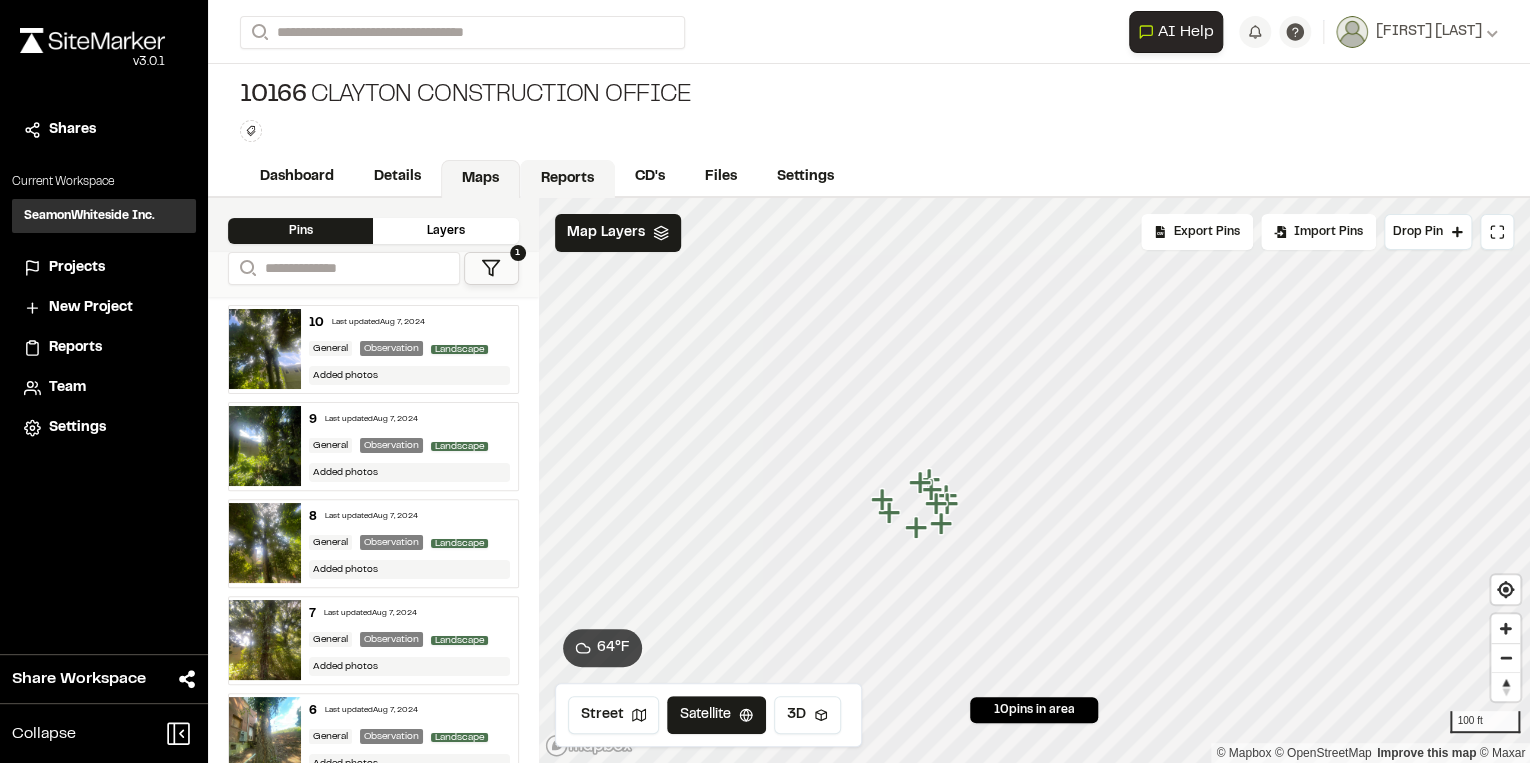 click on "Reports" at bounding box center [567, 179] 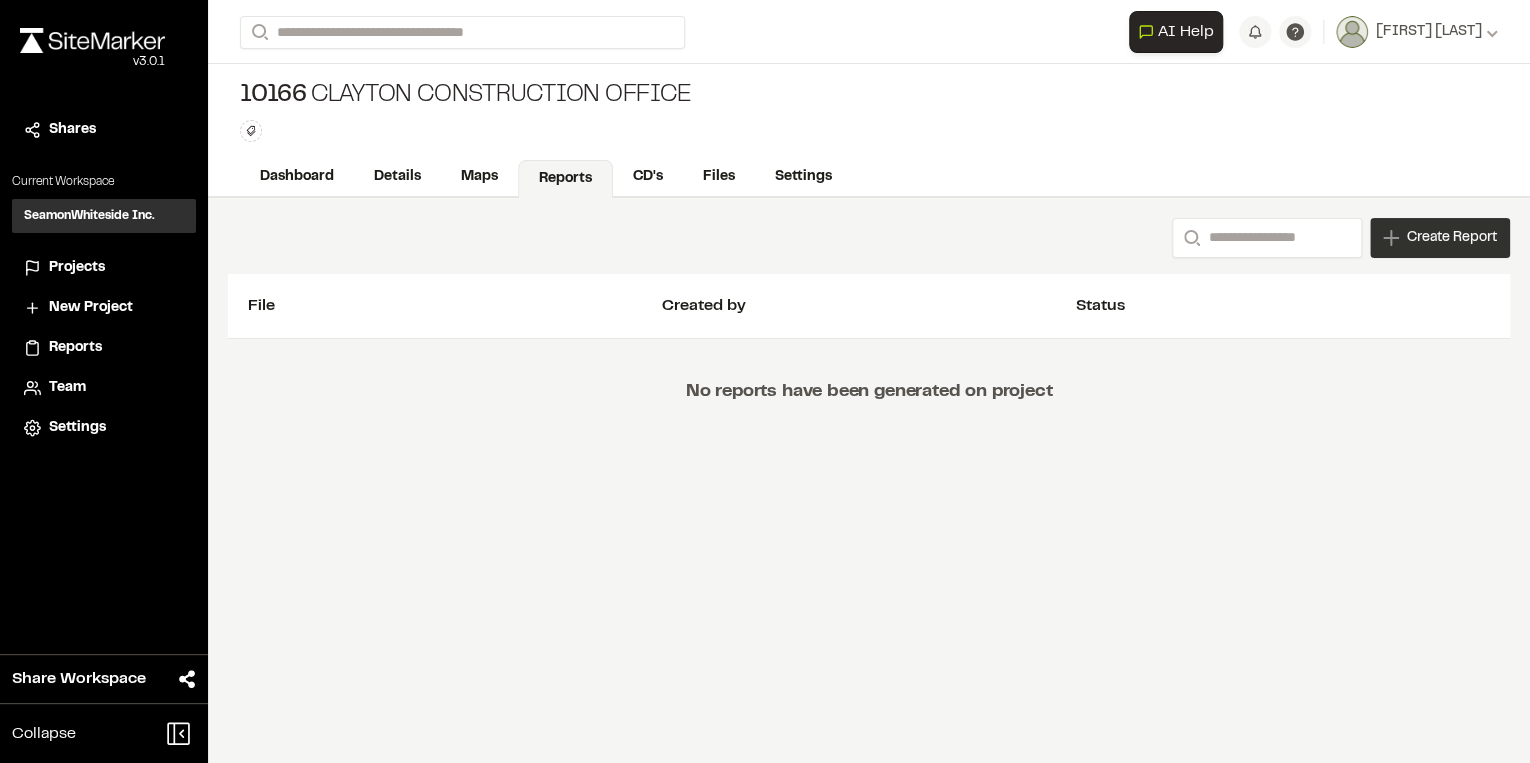 click on "Create Report" at bounding box center (1440, 238) 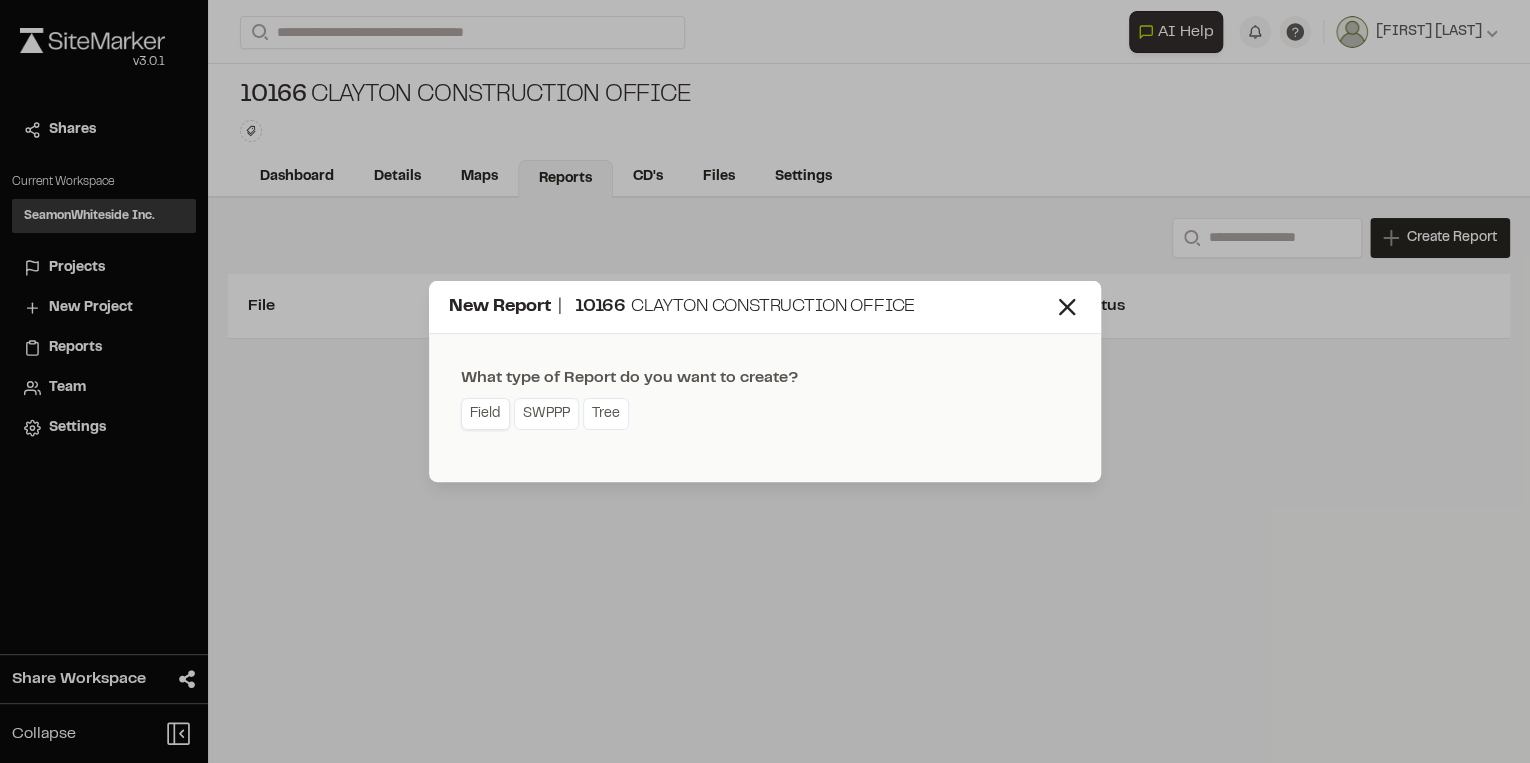 click on "Field" at bounding box center (485, 414) 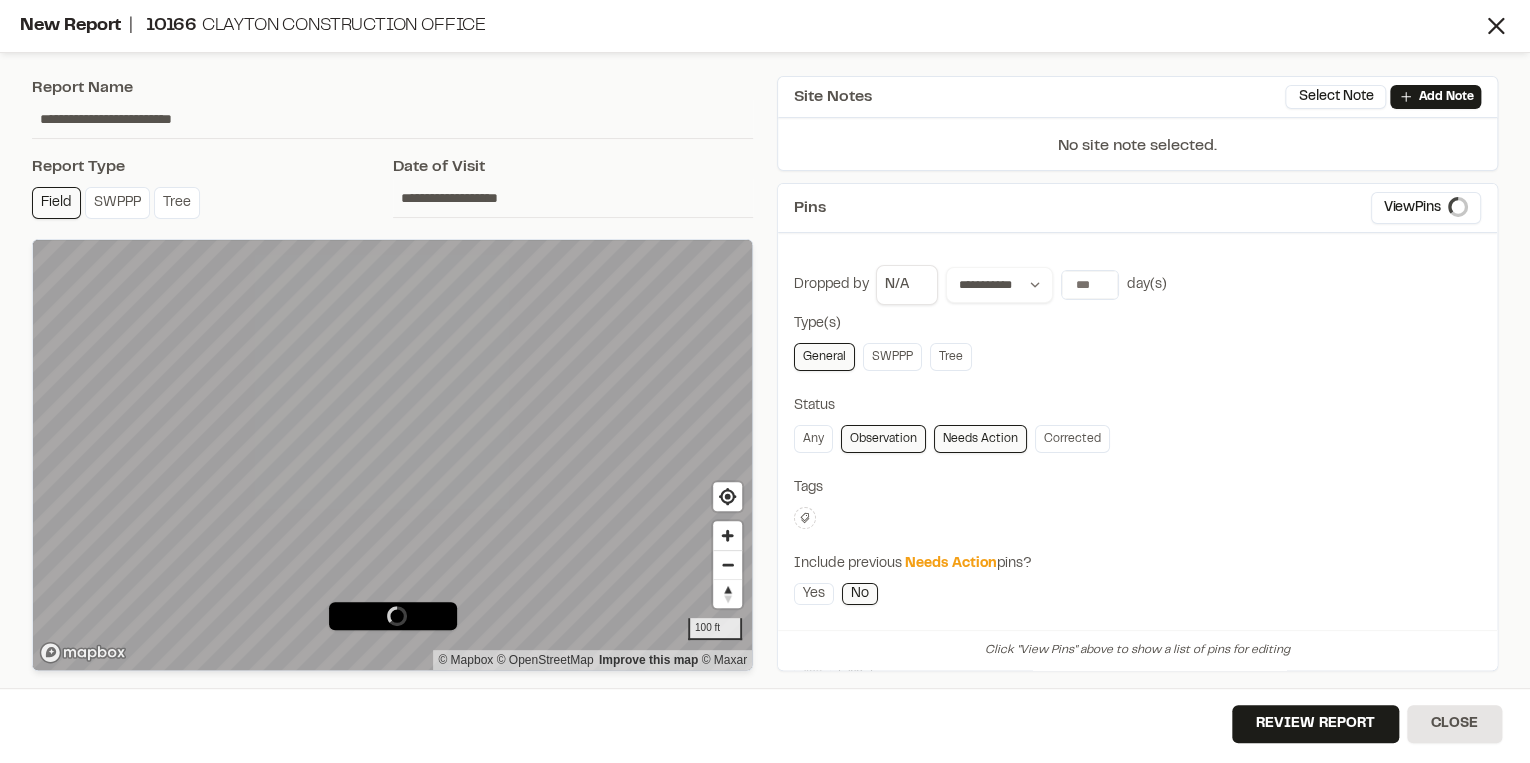type on "**********" 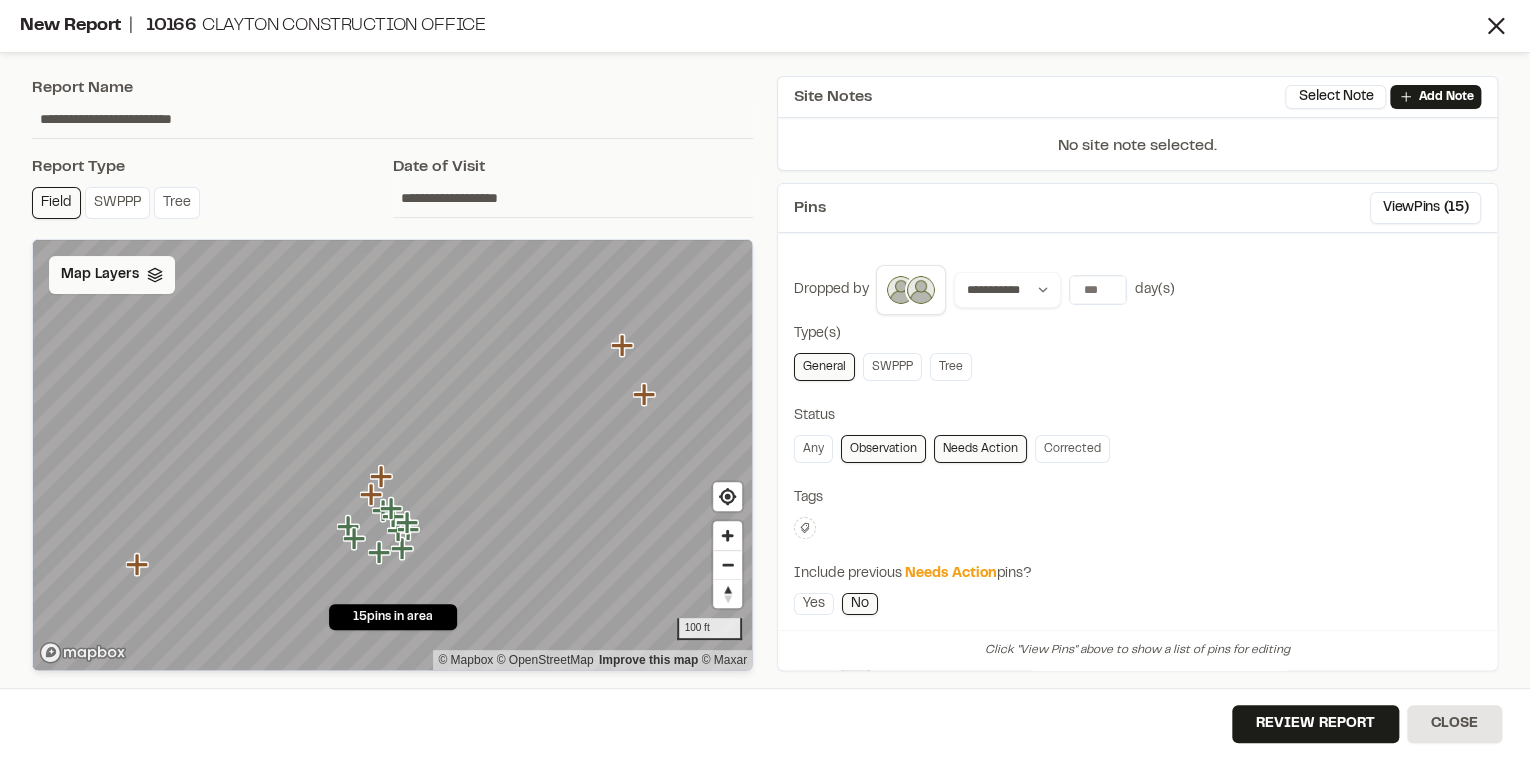 click on "Map Layers" at bounding box center [112, 275] 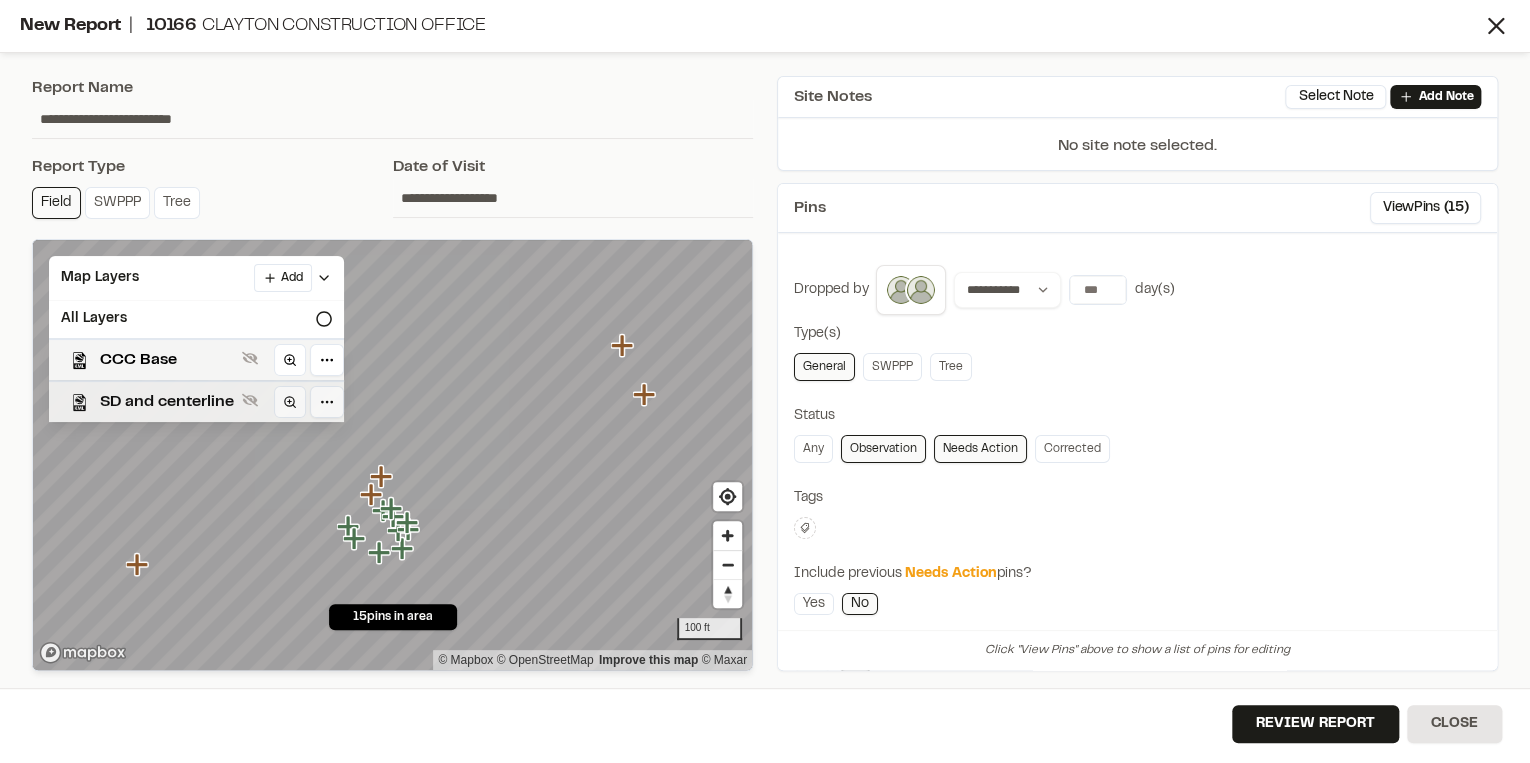 click on "SD and centerline" at bounding box center (167, 402) 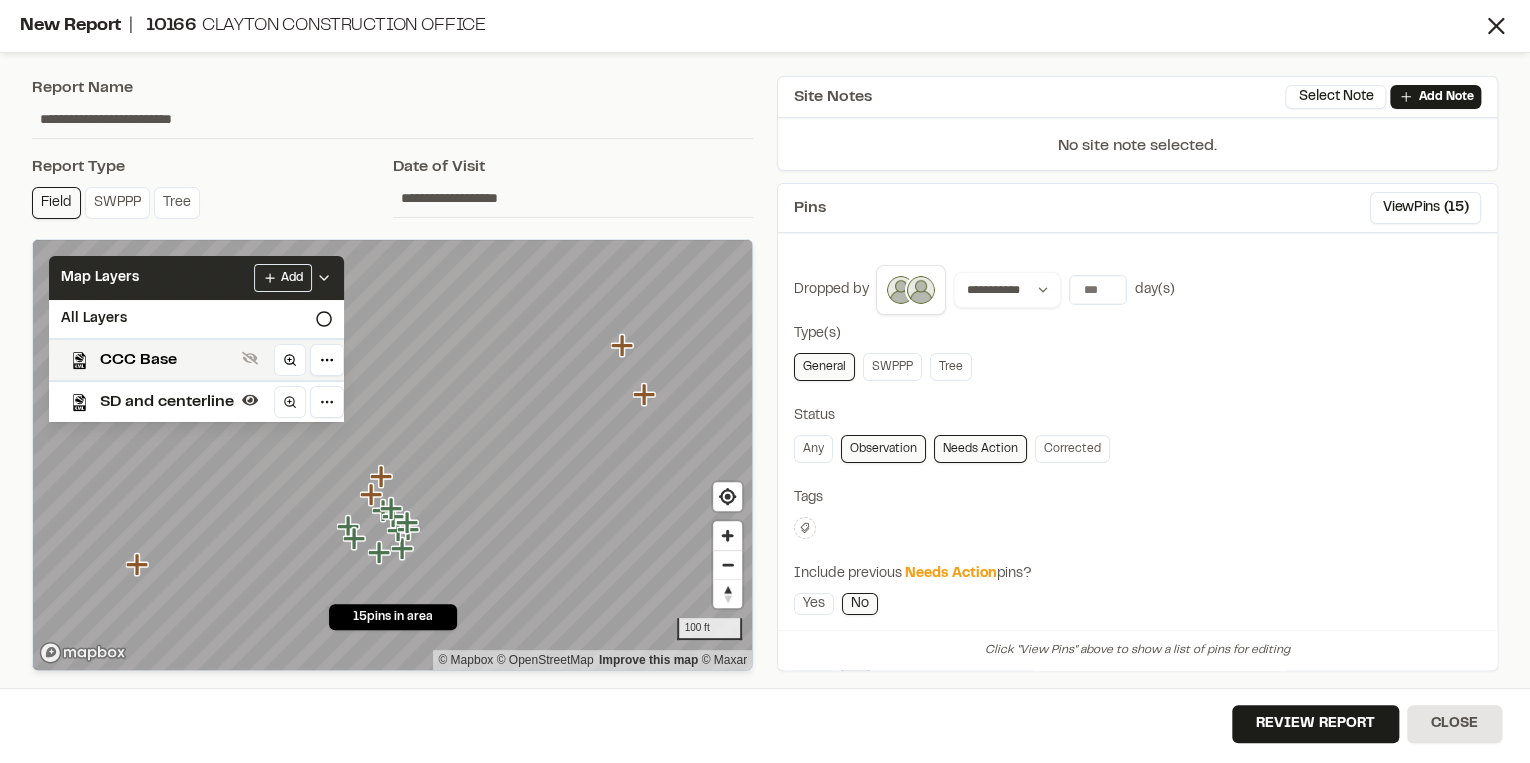 click on "Map Layers Add" at bounding box center (196, 278) 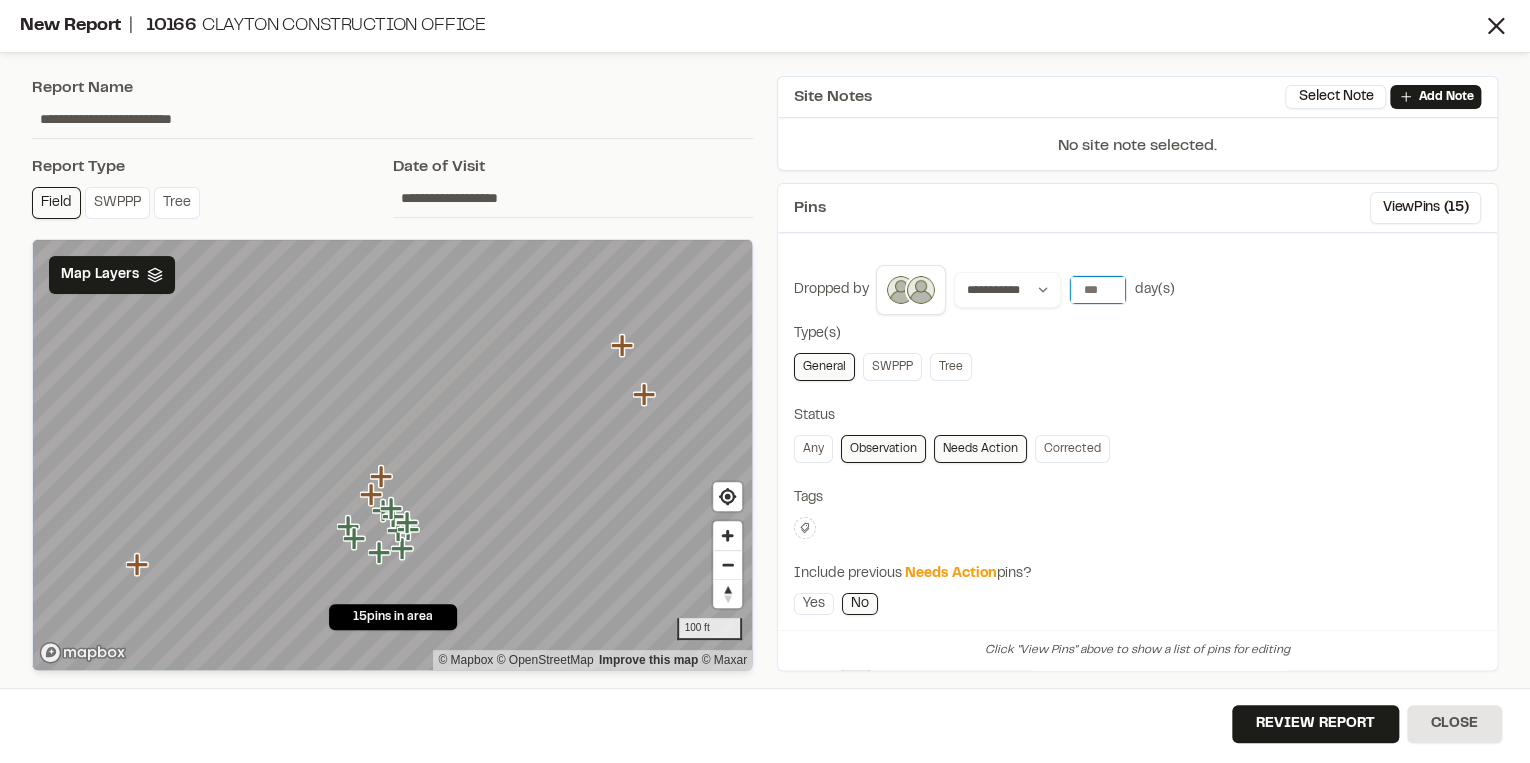 drag, startPoint x: 1069, startPoint y: 276, endPoint x: 1145, endPoint y: 273, distance: 76.05919 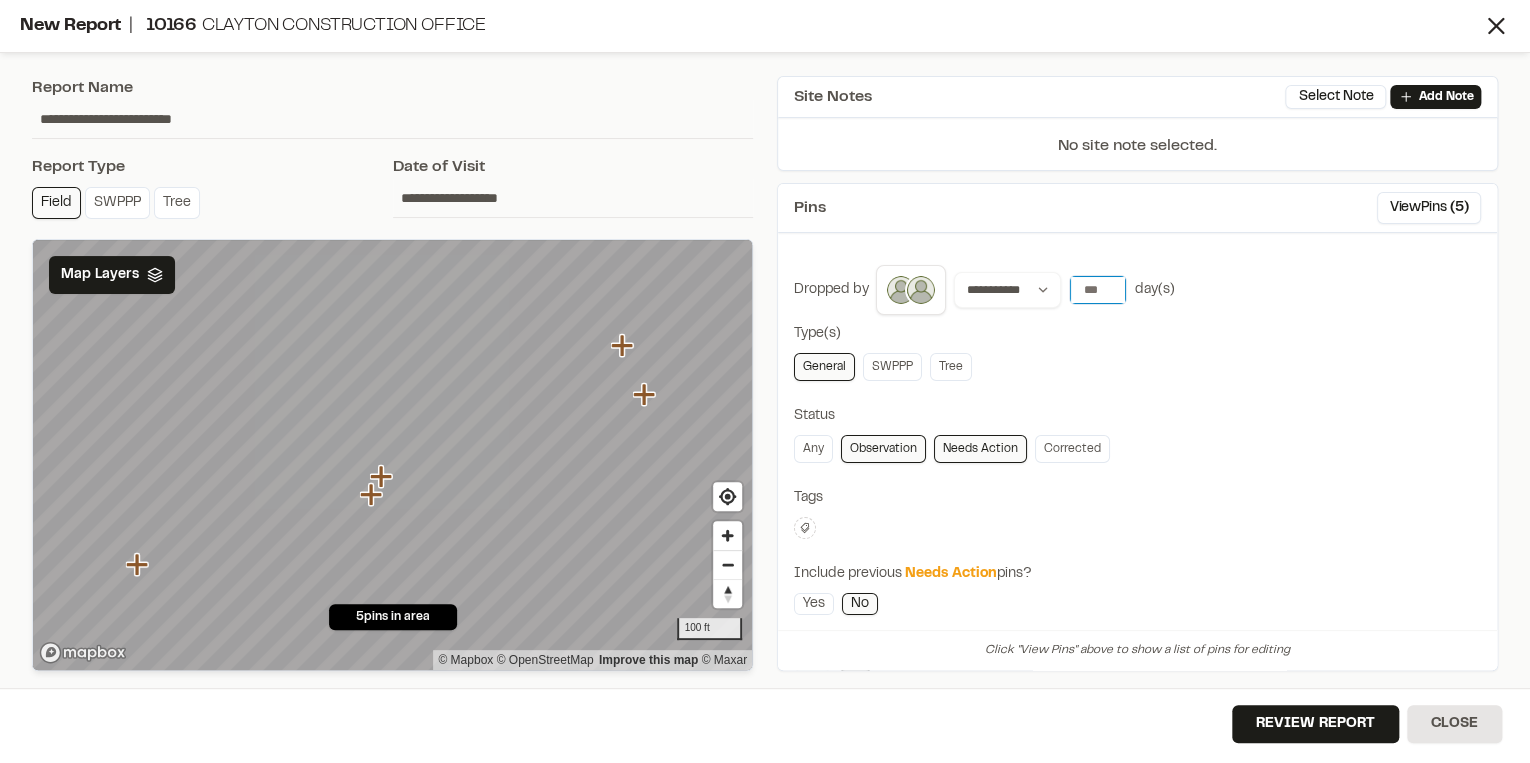 click 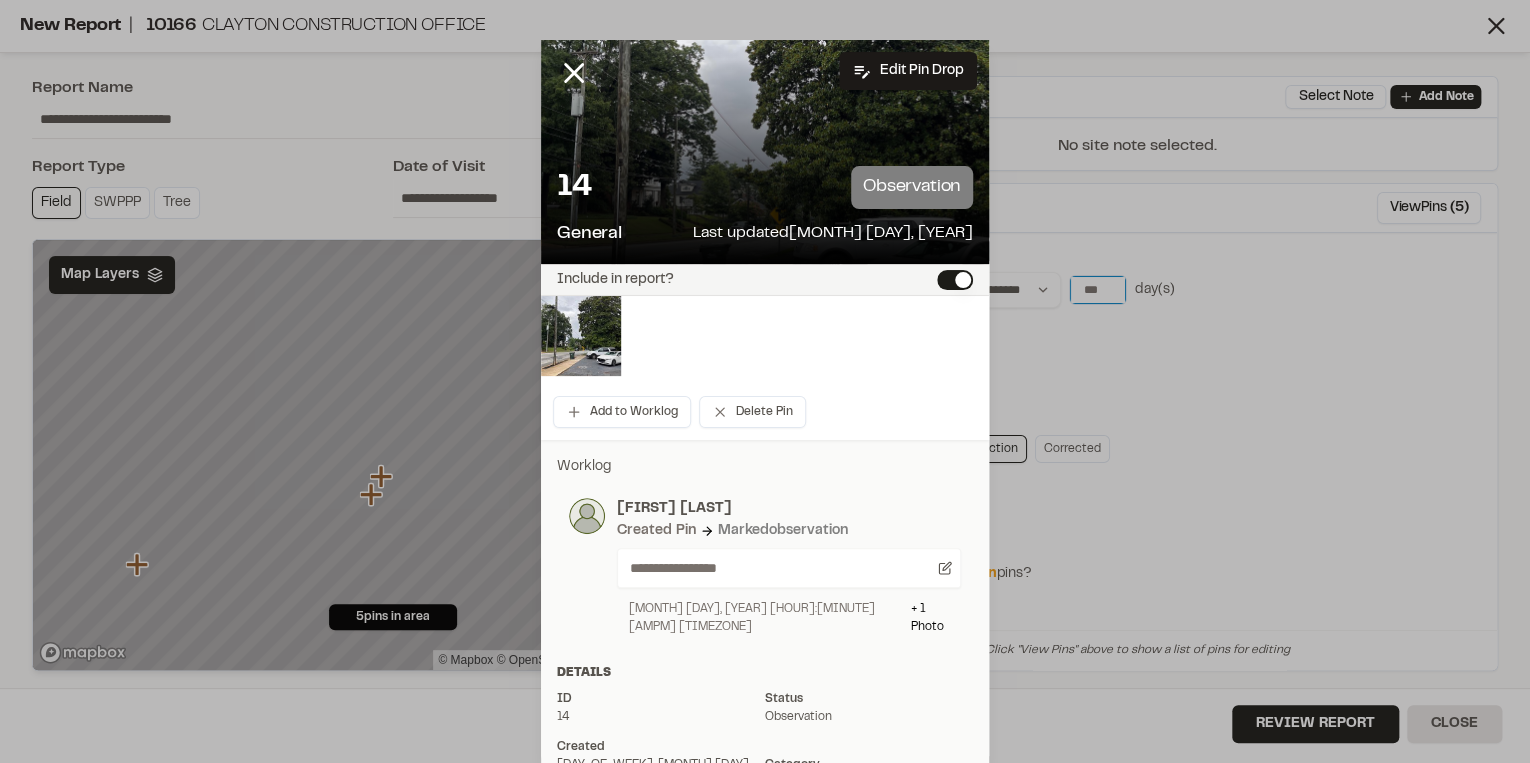 type on "*" 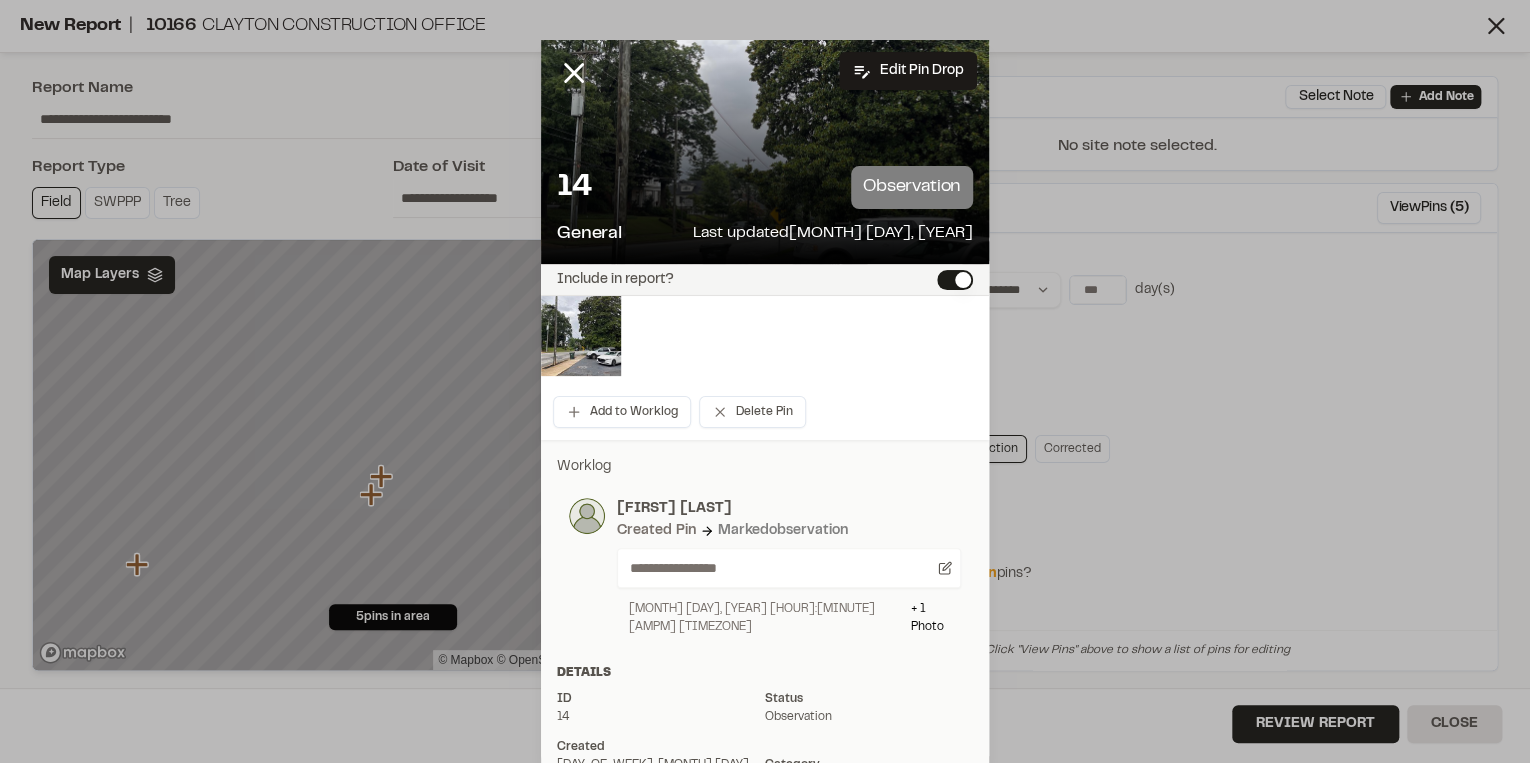 click at bounding box center [589, 88] 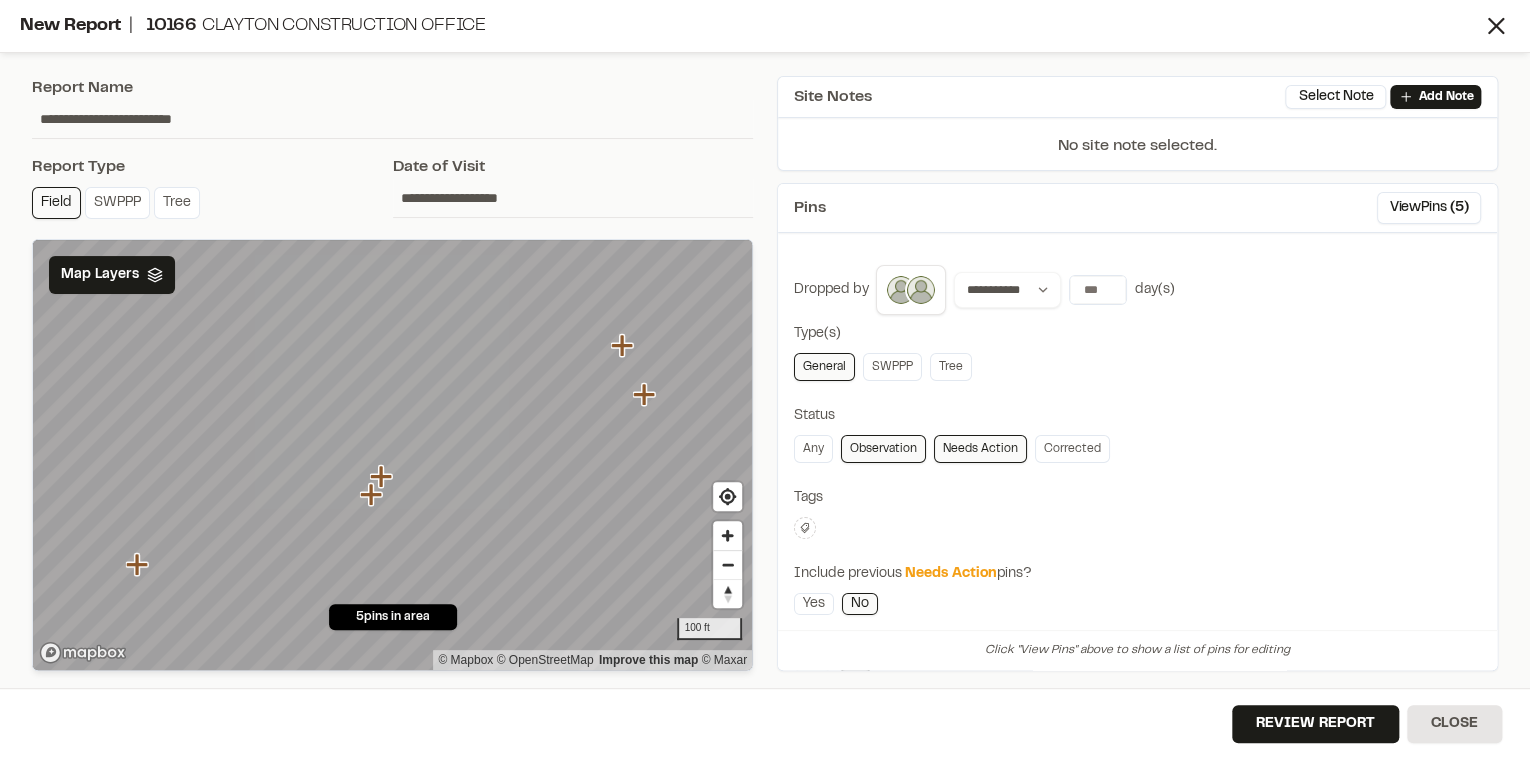 click 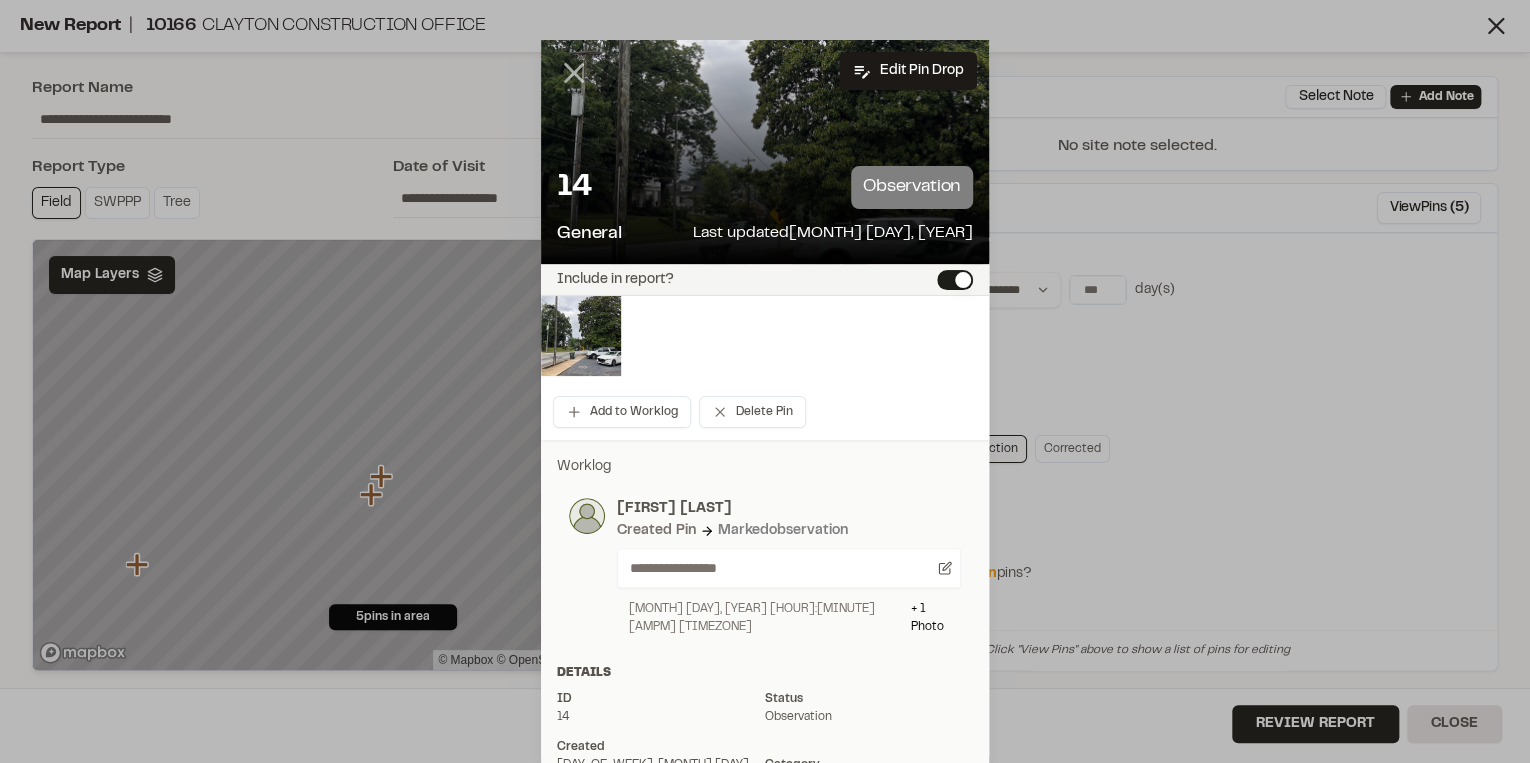 click 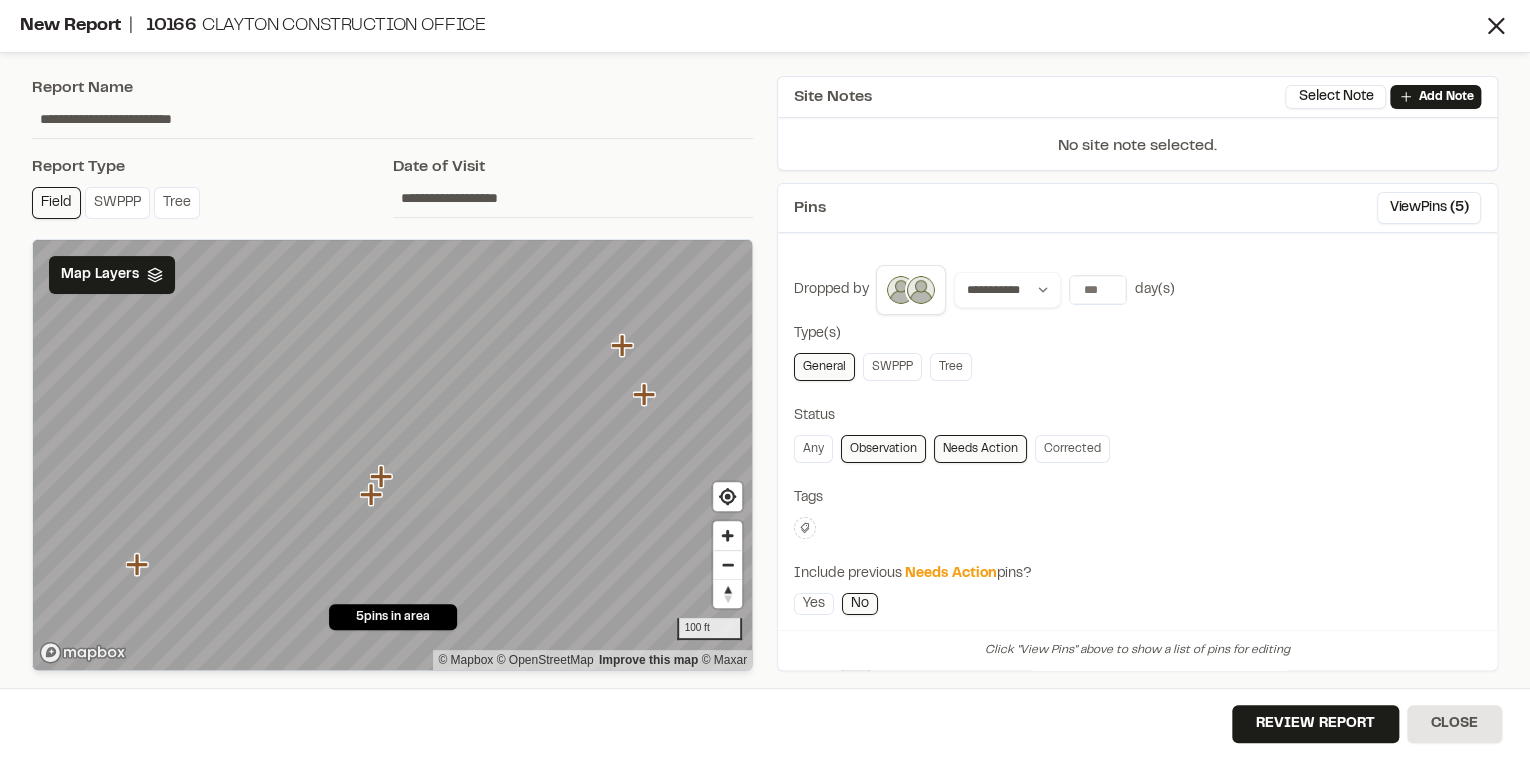 click on "[NUMBER]_Pin-[NUMBER]_[MONTH]-[DAY]-[YEAR]_[HOUR]-[MINUTE]-[MINUTE]-[NUMBER].jpeg  (Version  1 ) [FIRST] [LAST] Created Pin Marked   observation Looking right LOS  [MONTH] [DAY], [YEAR] [HOUR]:[MINUTE] [AMPM] [TIMEZONE] Close" at bounding box center (751, 26) 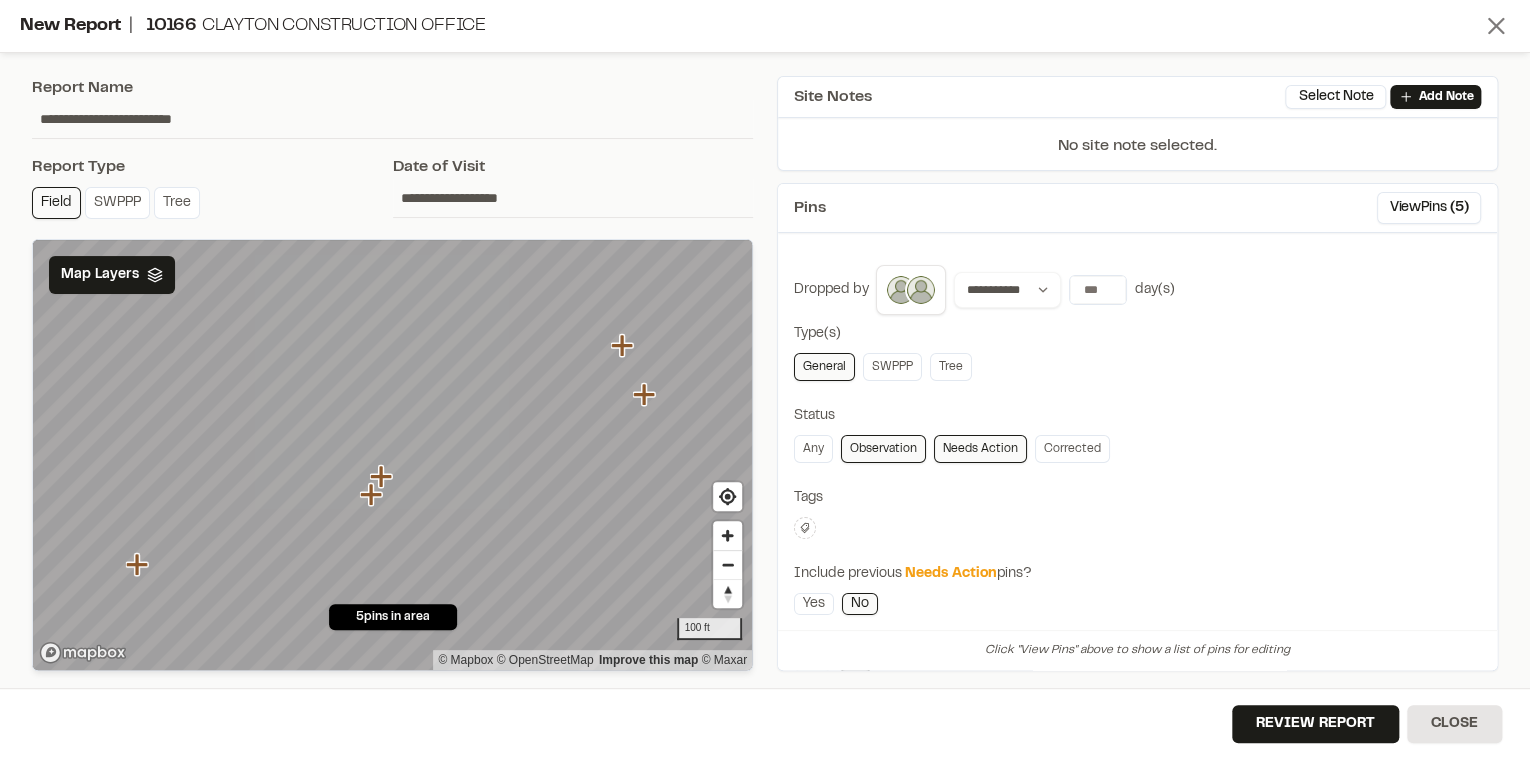 click 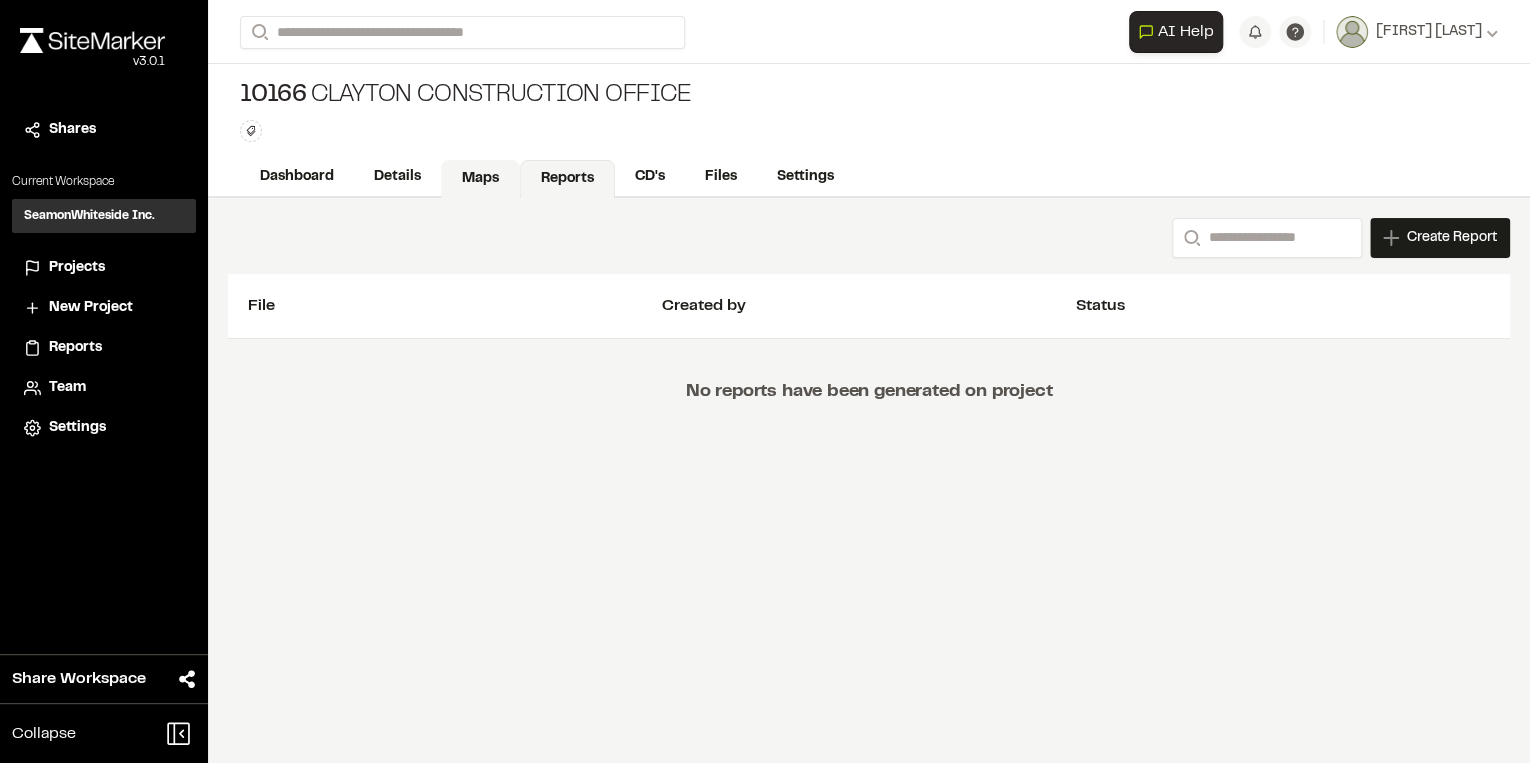 click on "Maps" at bounding box center [480, 179] 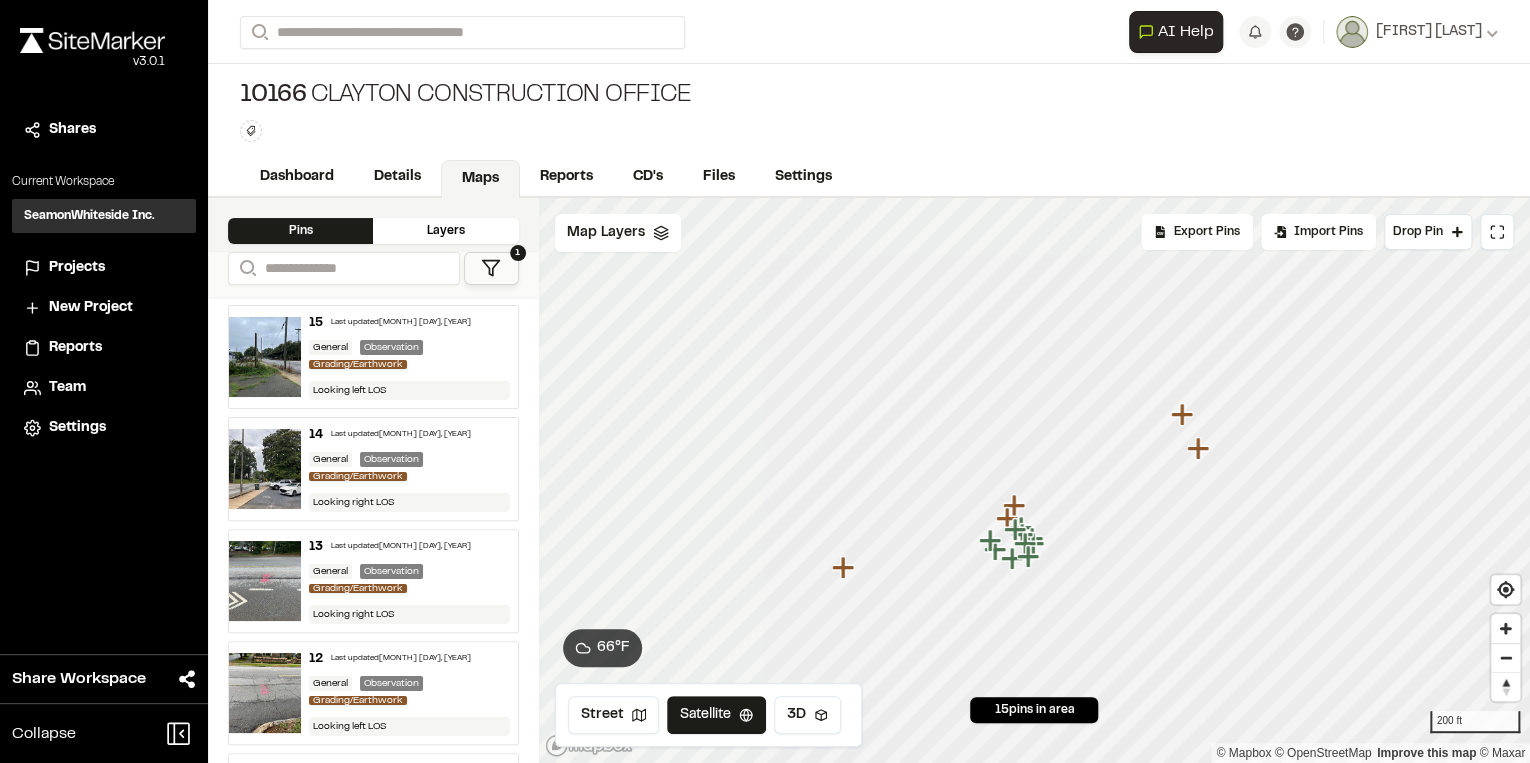click 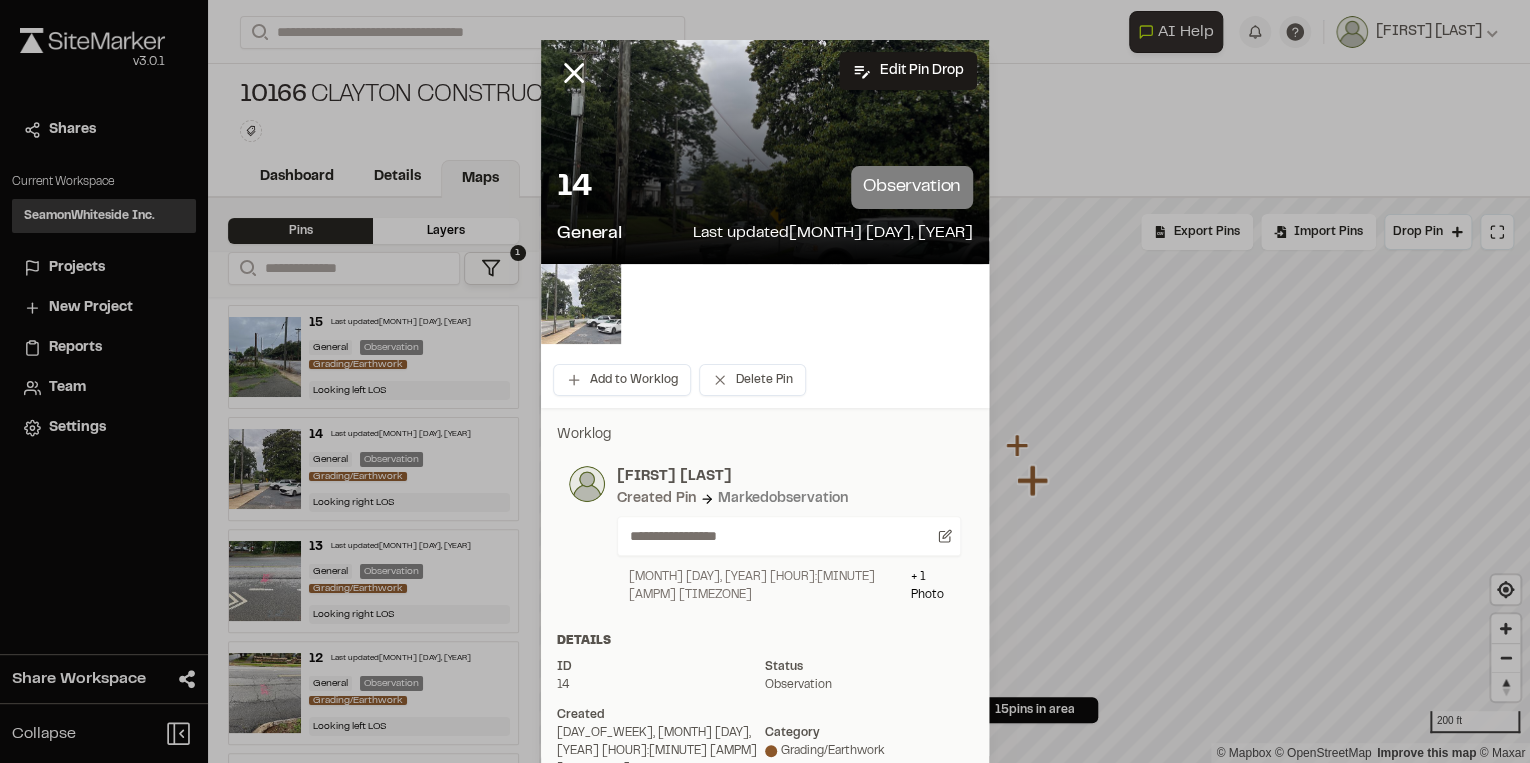 click at bounding box center [581, 304] 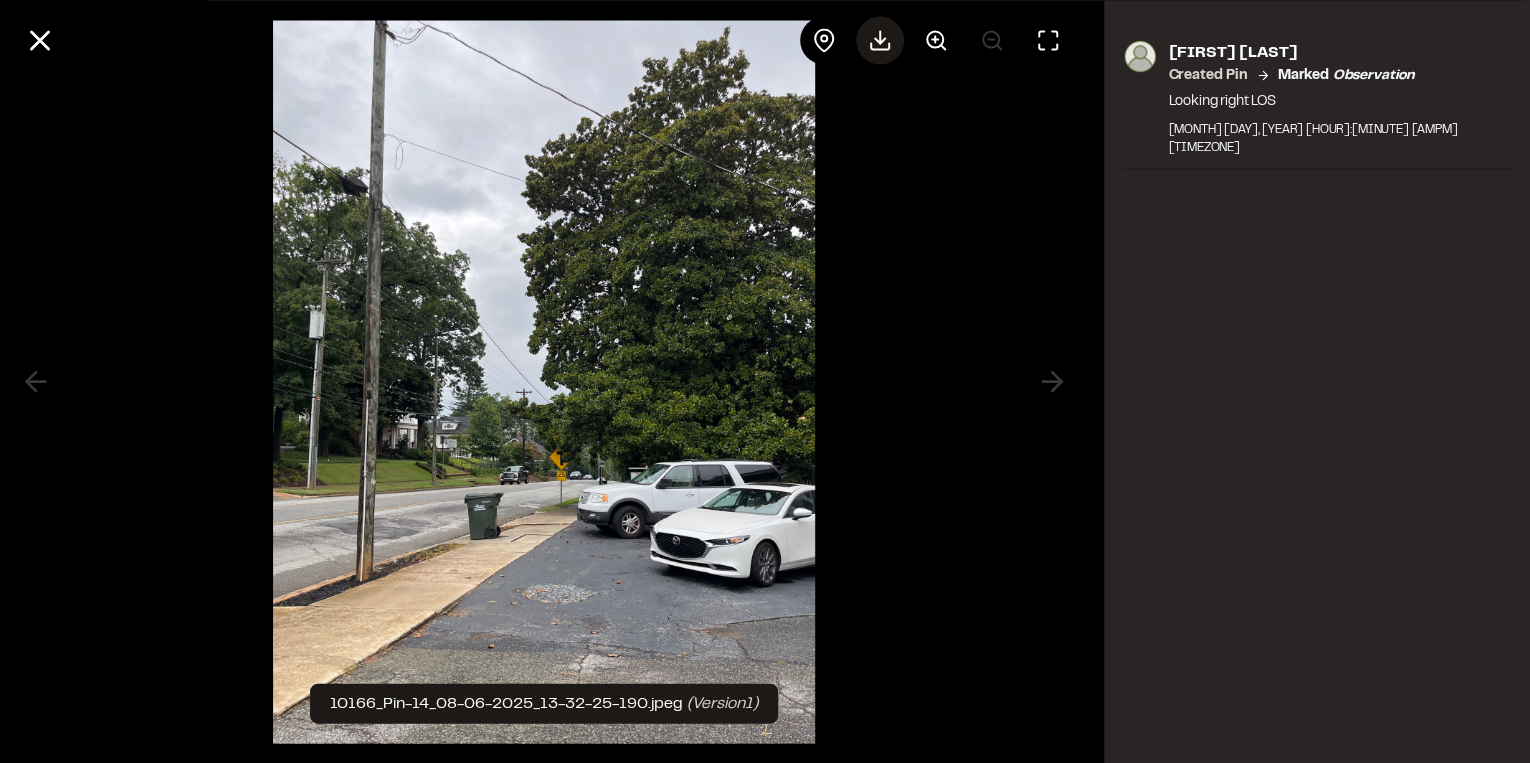 click at bounding box center [880, 40] 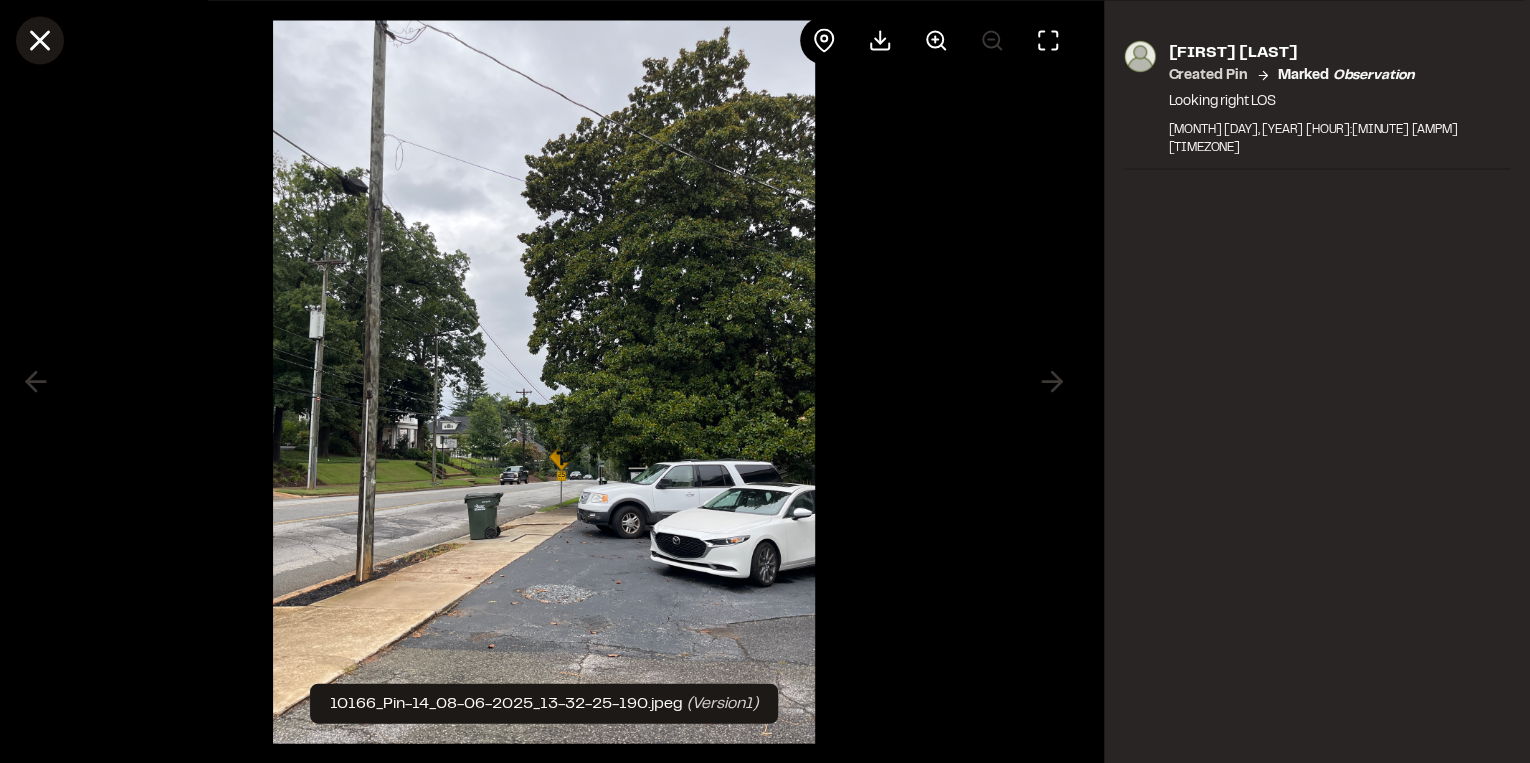 click 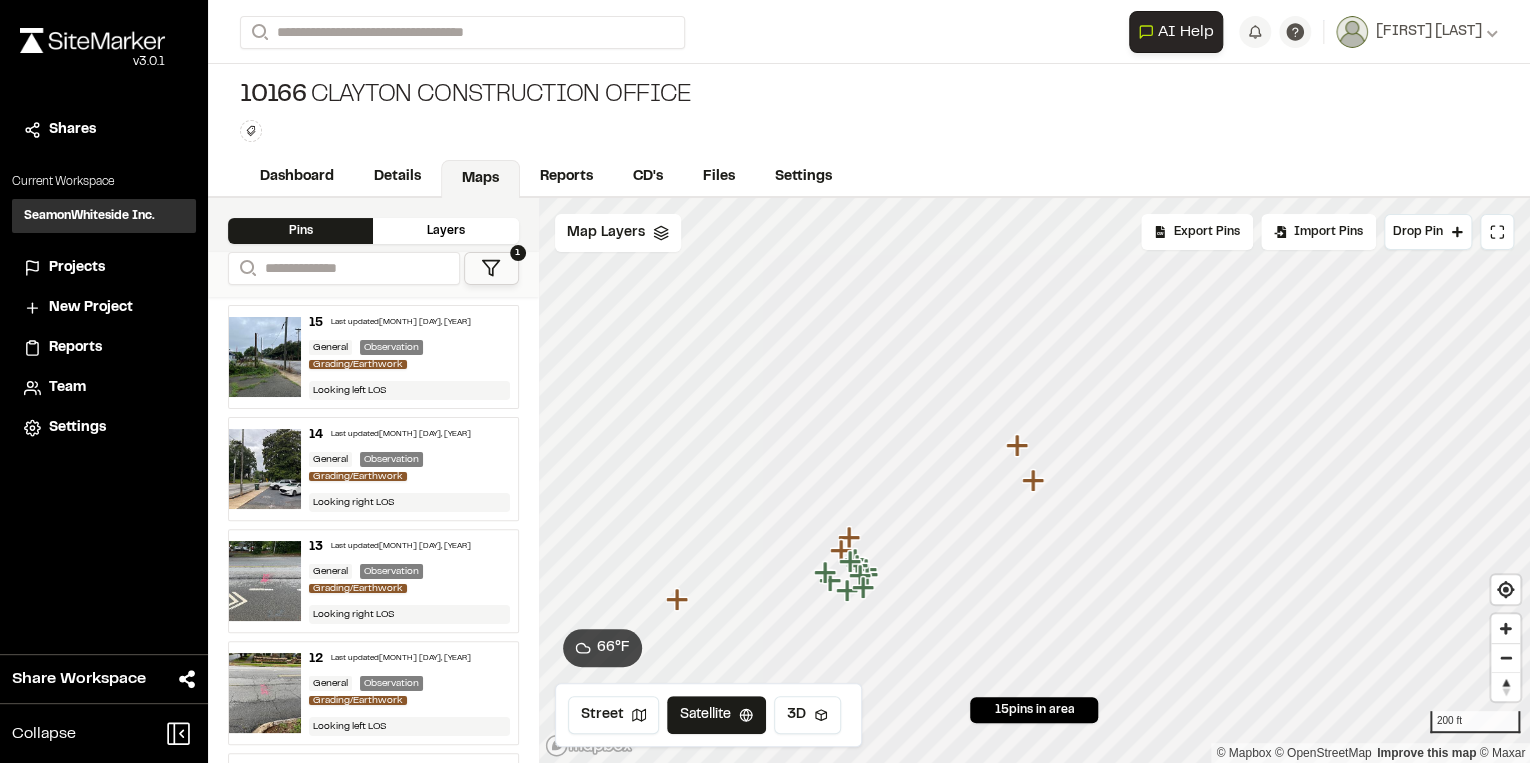 click 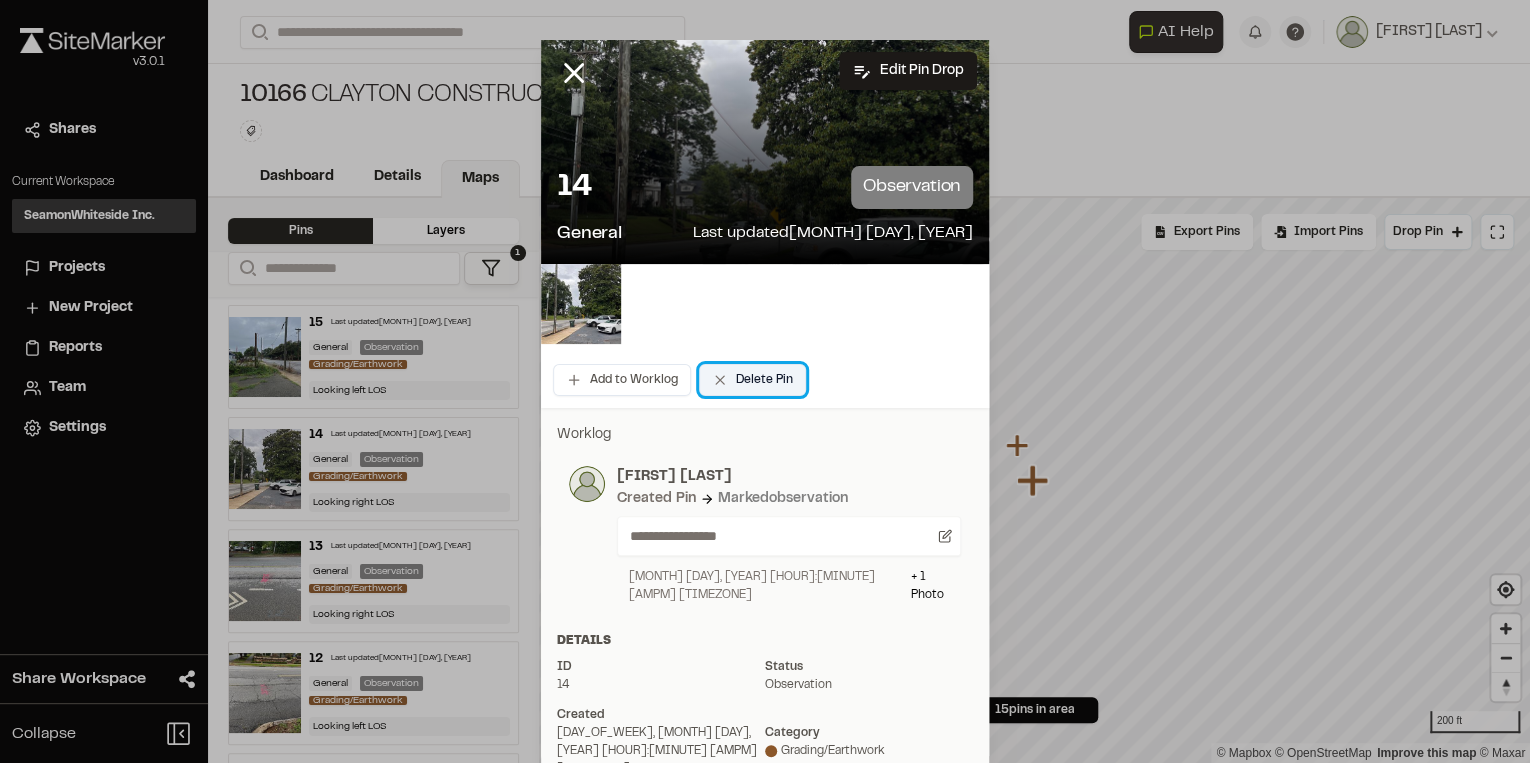 click on "Delete Pin" at bounding box center (752, 380) 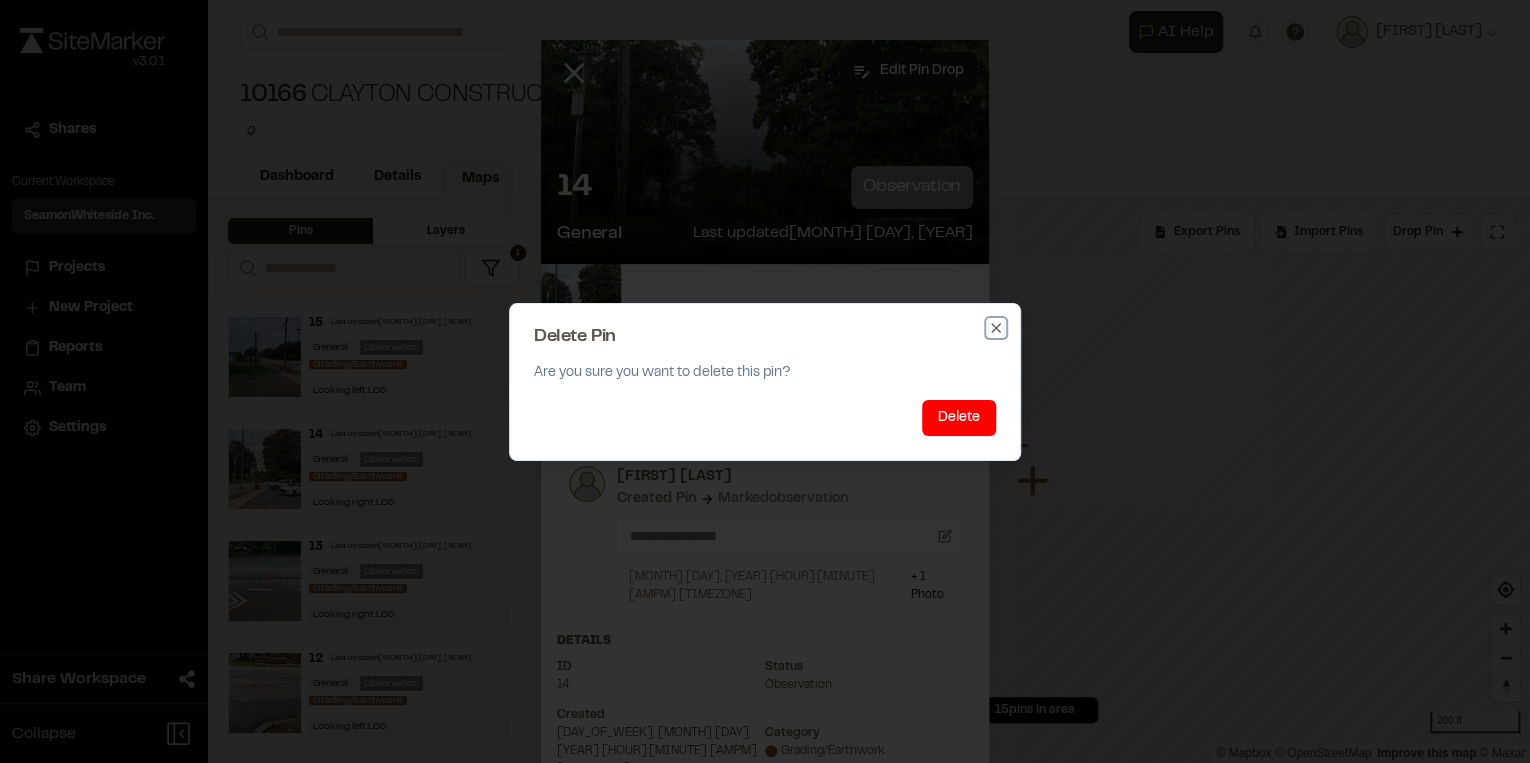 click 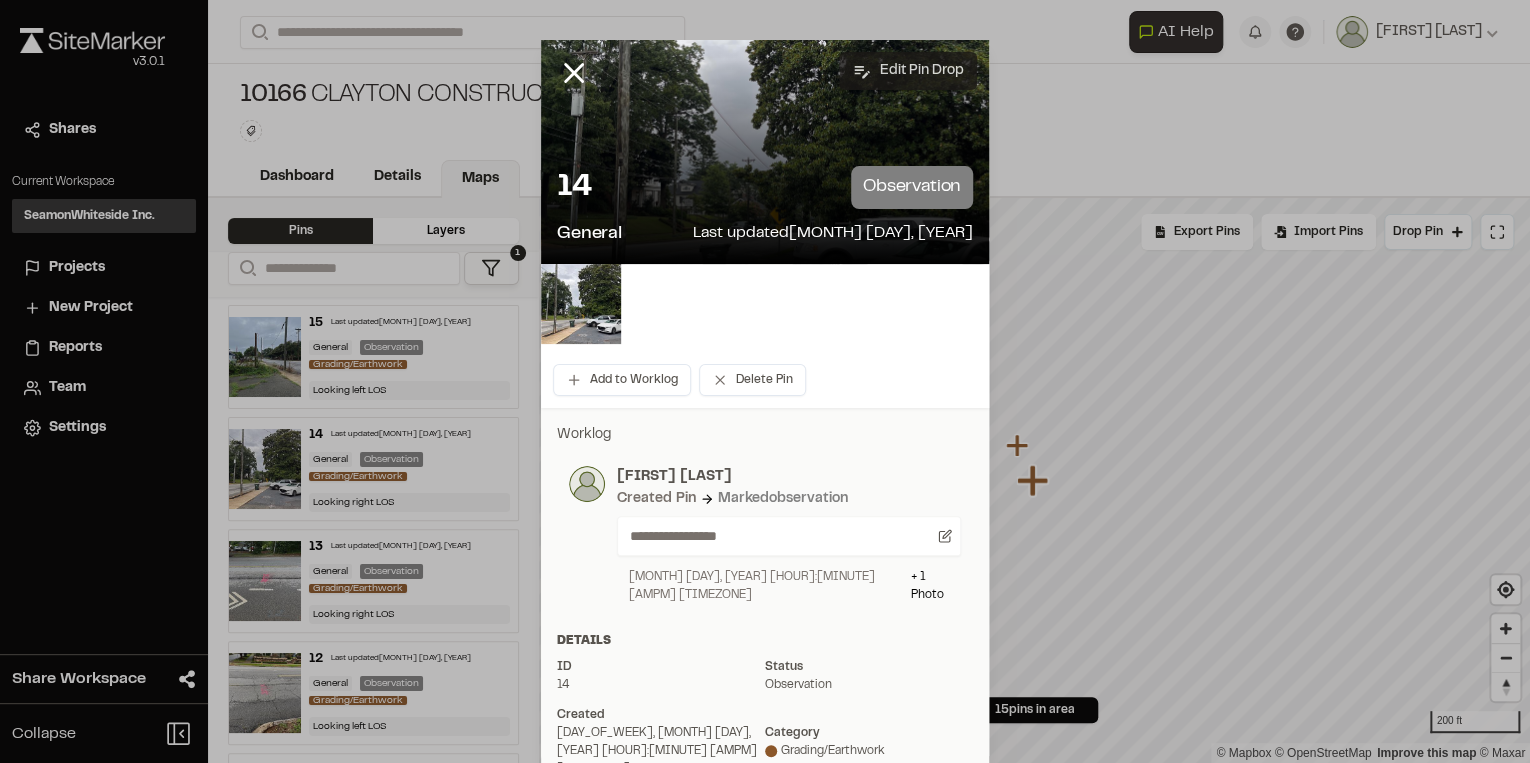 click on "Edit Pin Drop" at bounding box center [908, 71] 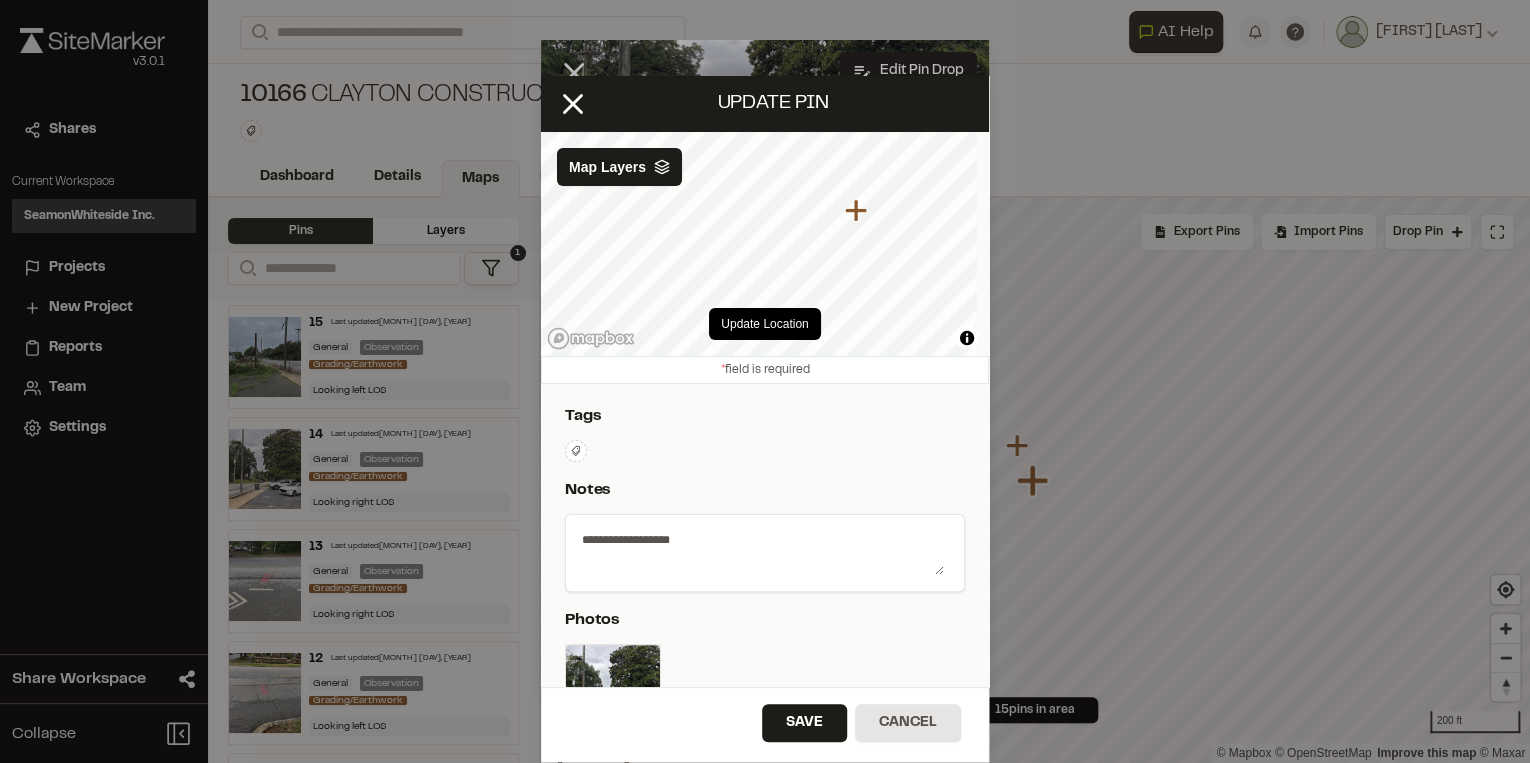 drag, startPoint x: 754, startPoint y: 248, endPoint x: 853, endPoint y: 215, distance: 104.35516 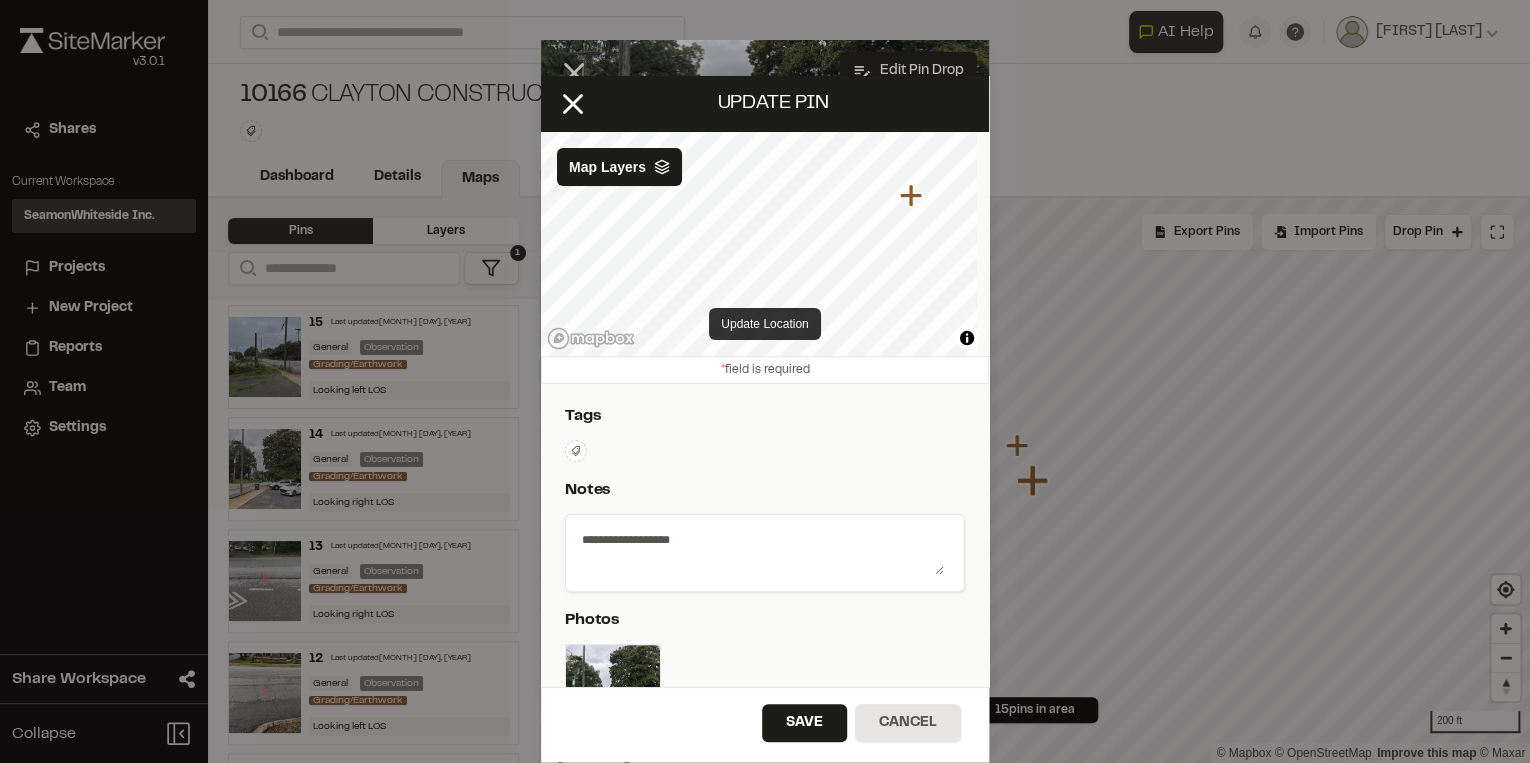 click on "Update Location" at bounding box center (764, 324) 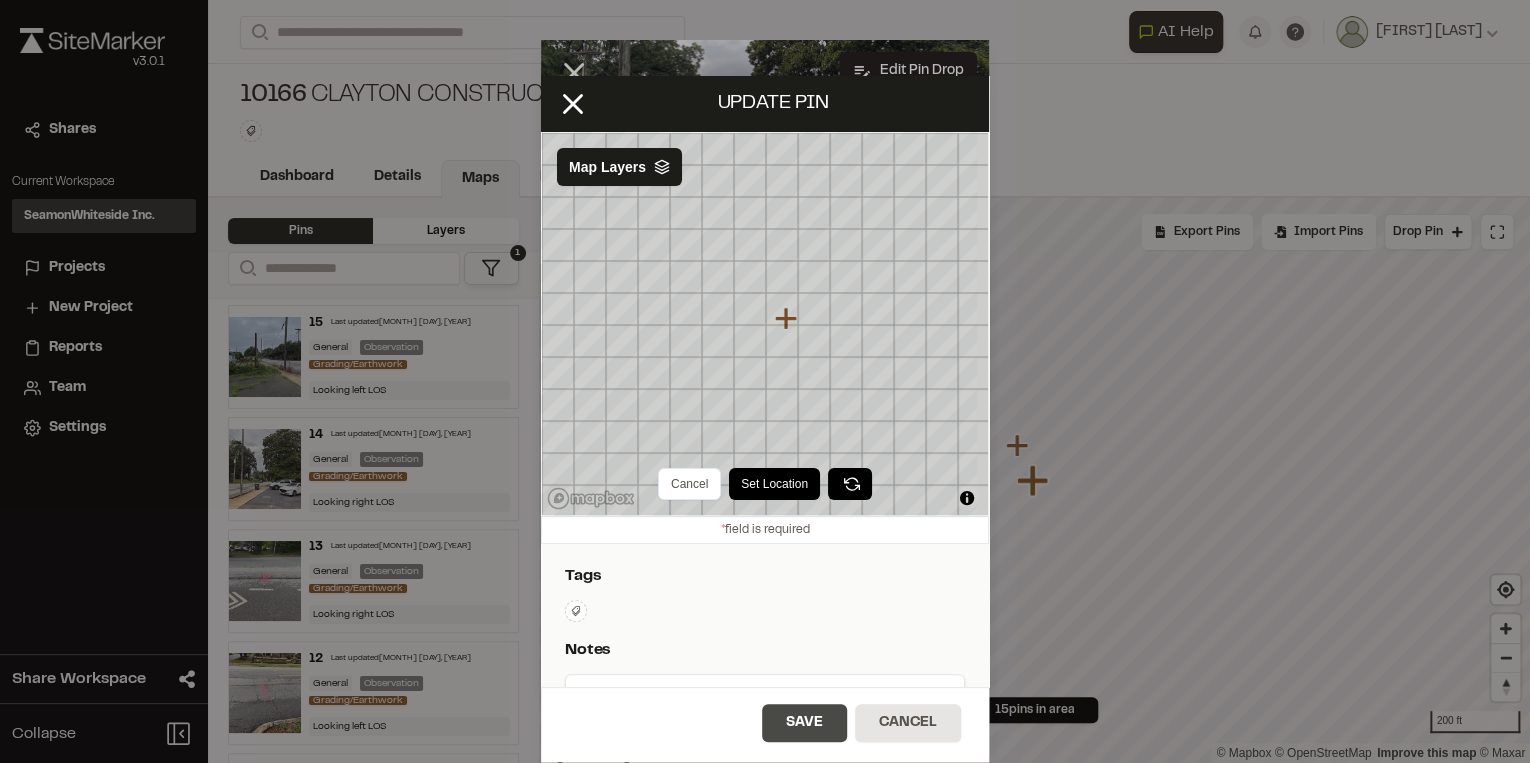 click on "Save" at bounding box center [804, 723] 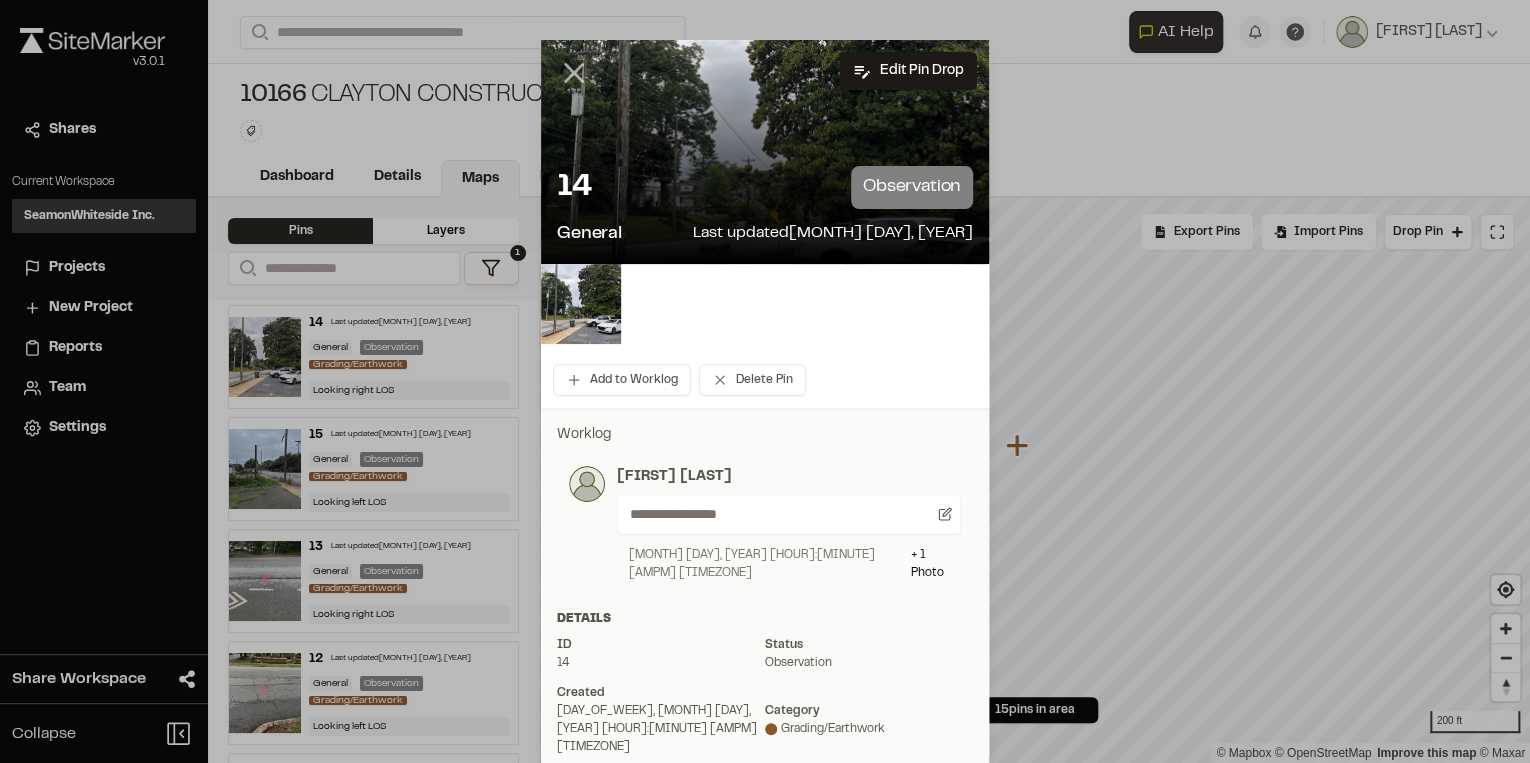 click 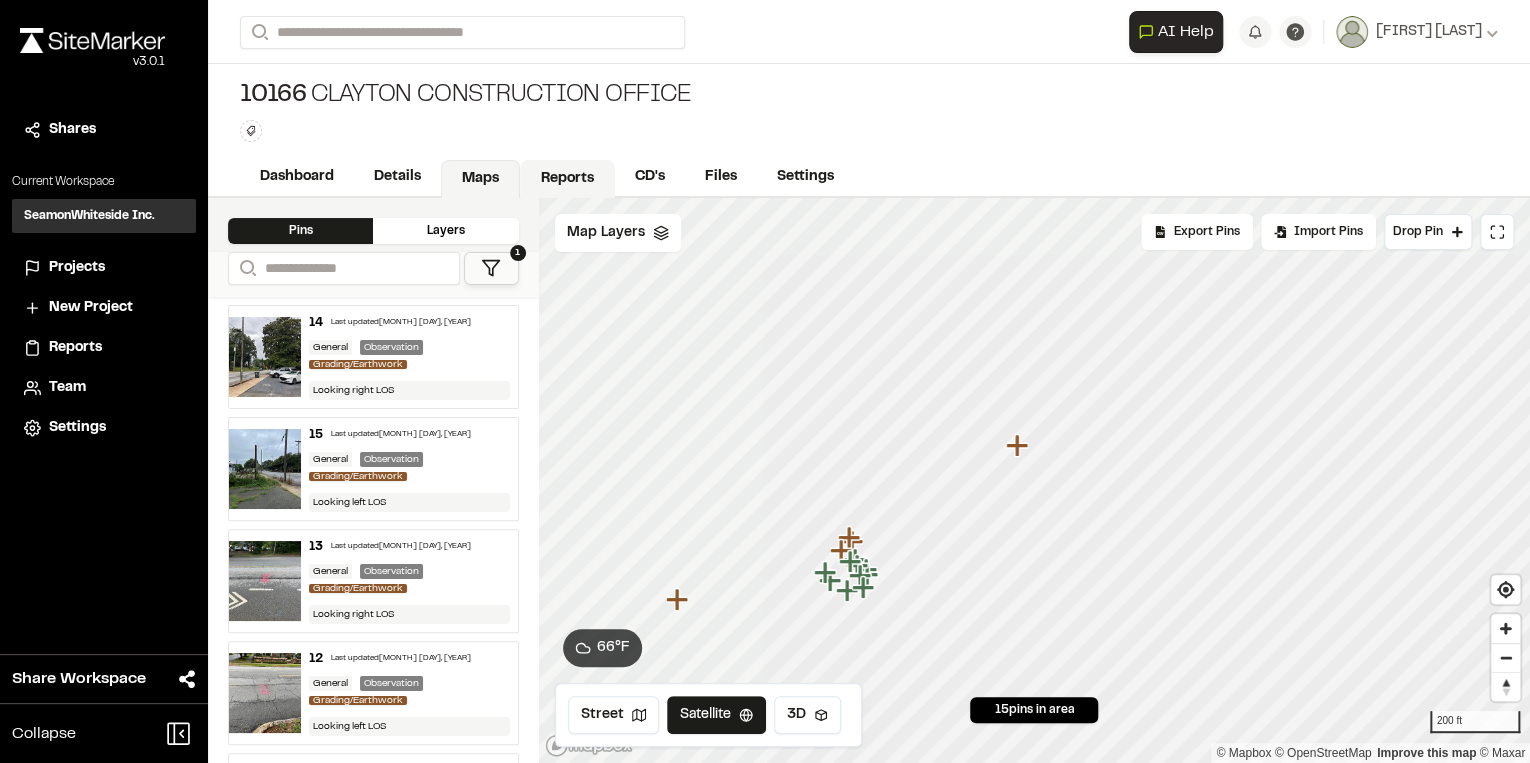 click on "Reports" at bounding box center [567, 179] 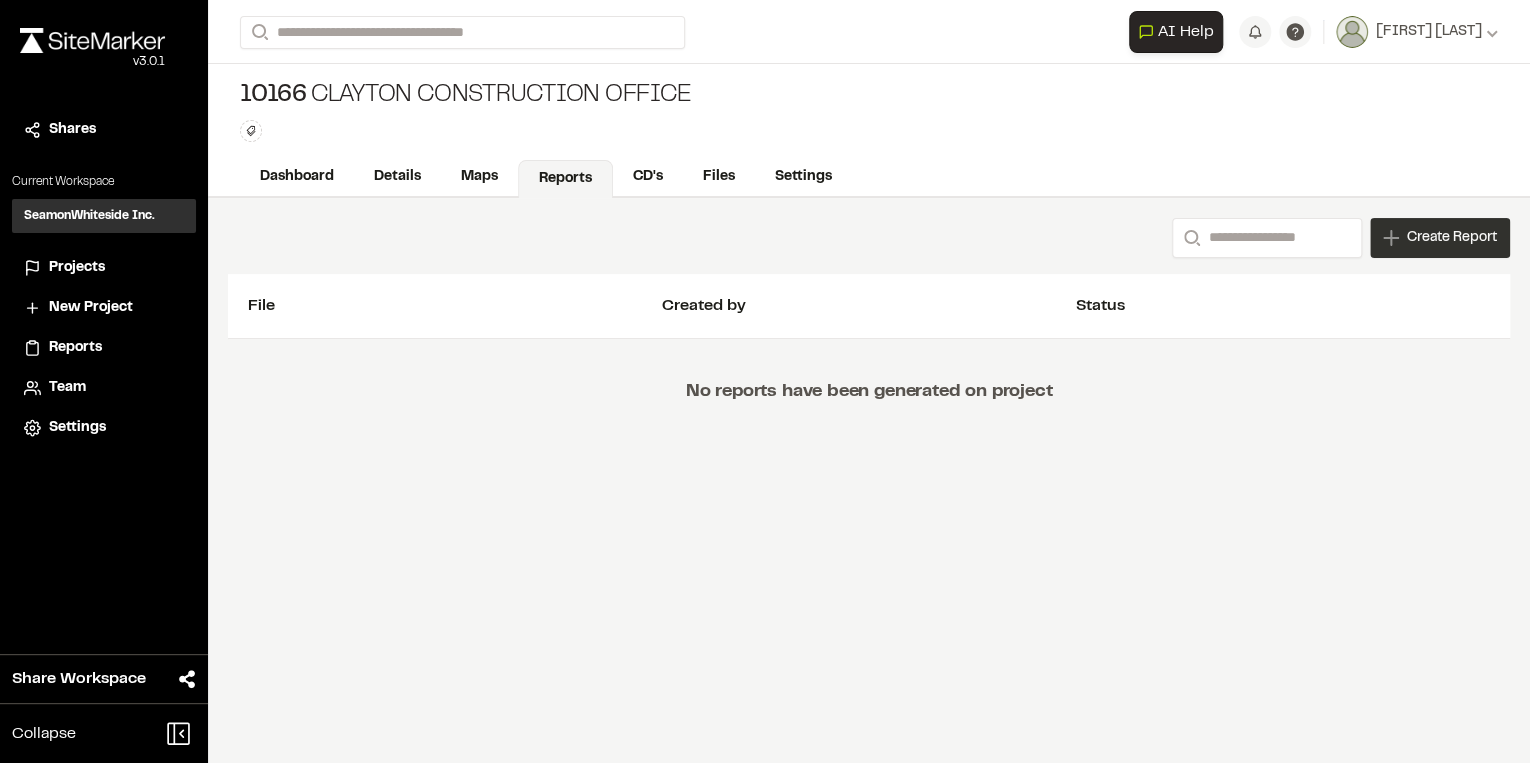 click on "Create Report" at bounding box center (1452, 238) 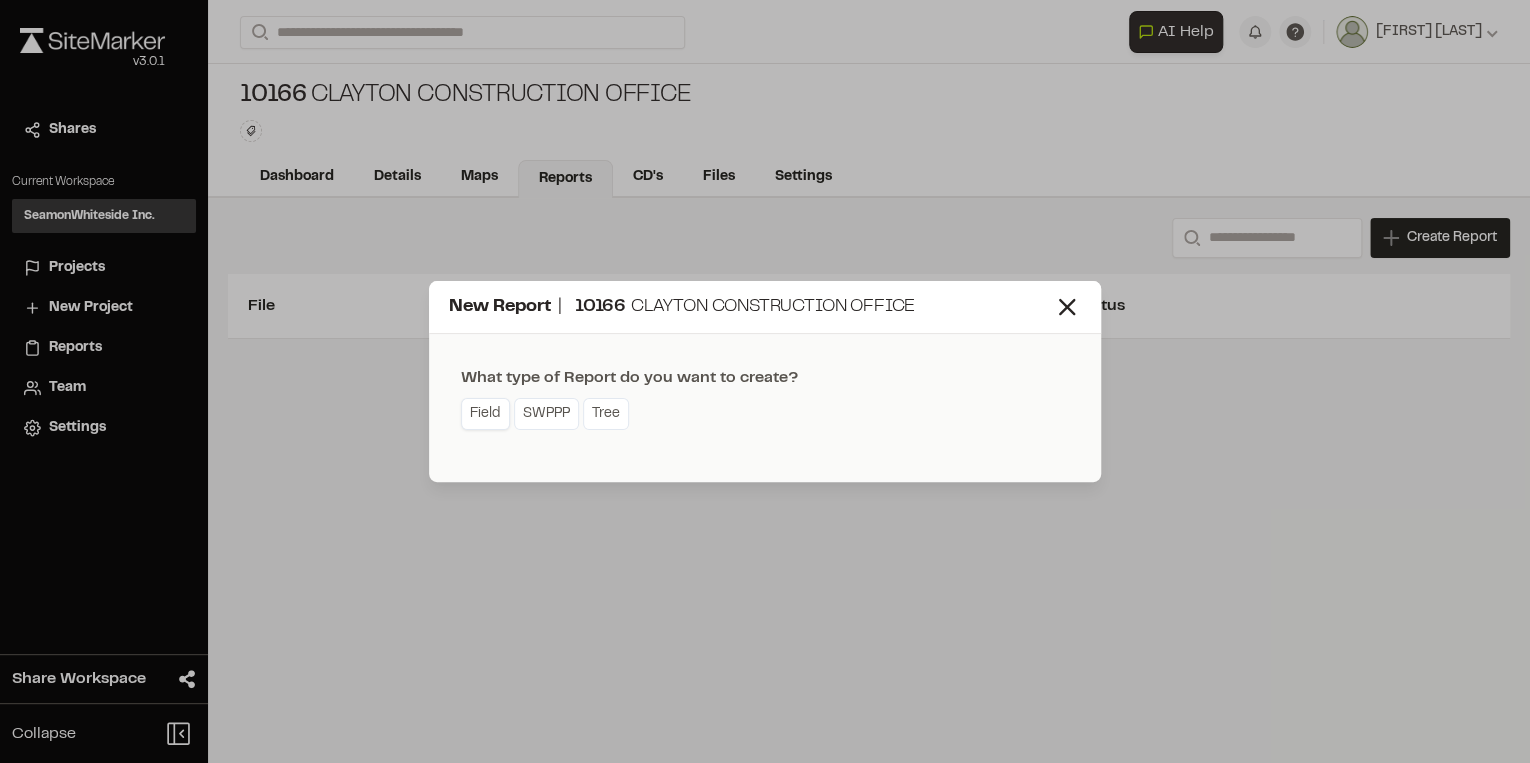 click on "Field" at bounding box center (485, 414) 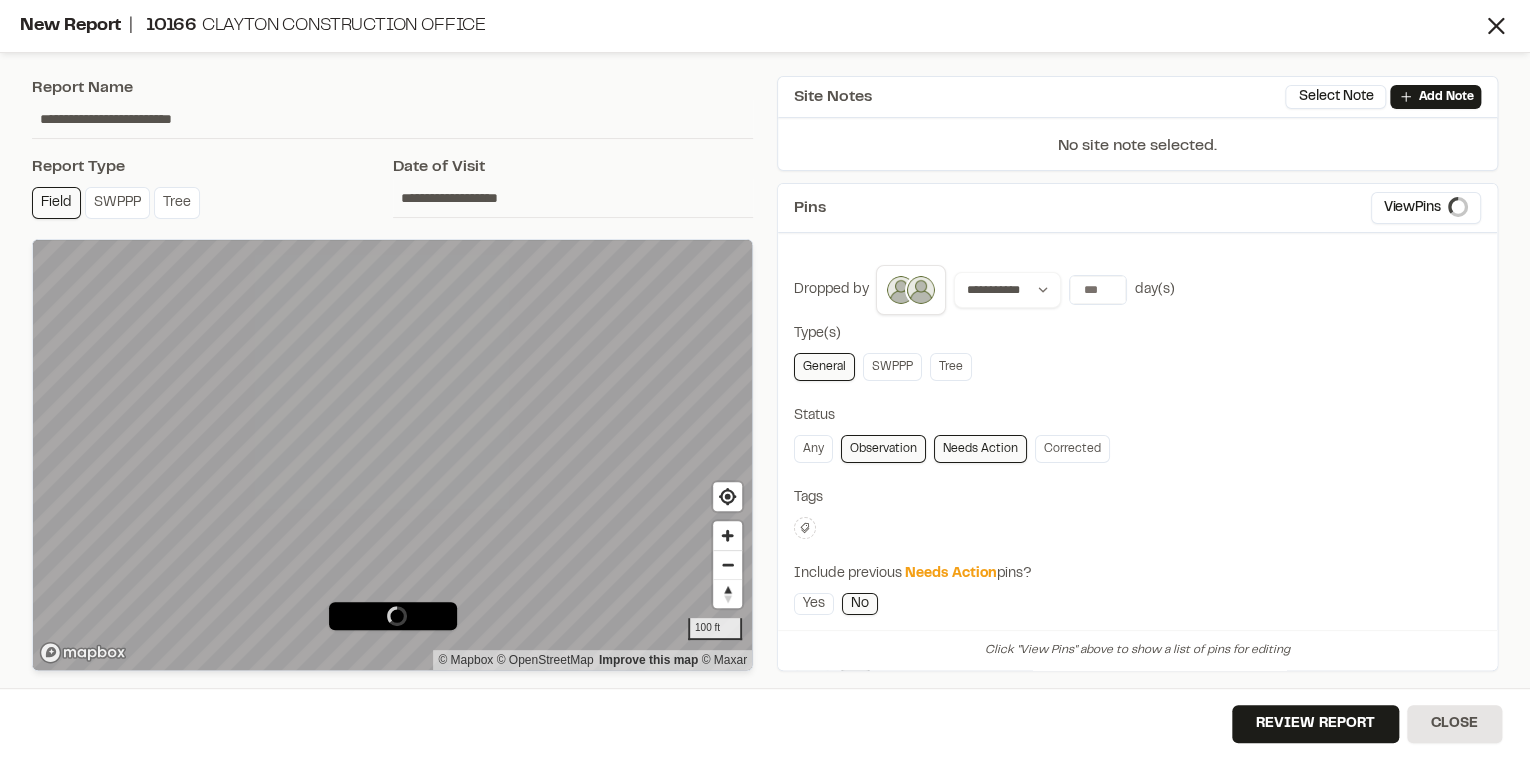 type on "**********" 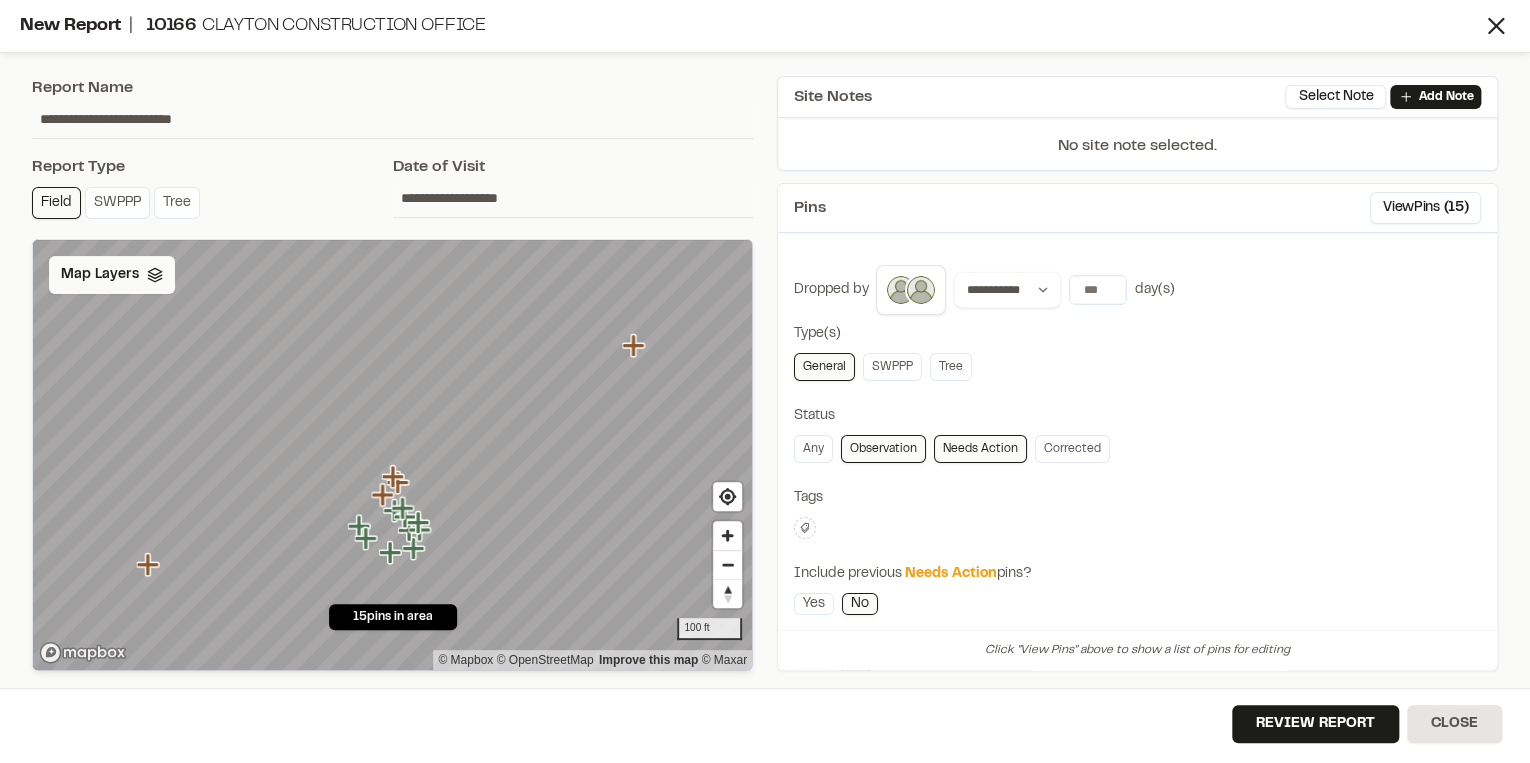 click on "Map Layers" at bounding box center (100, 275) 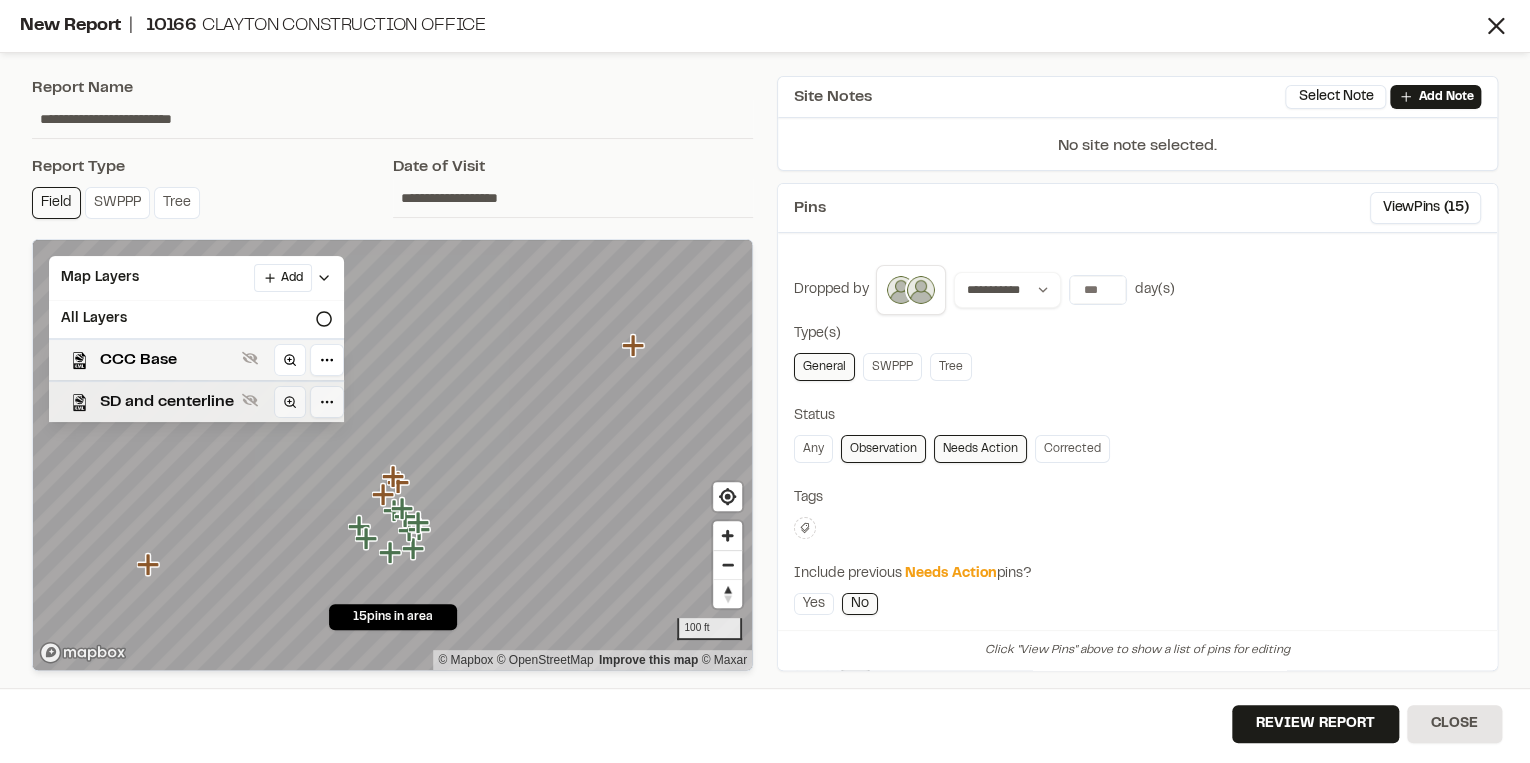 click on "SD and centerline" at bounding box center (167, 402) 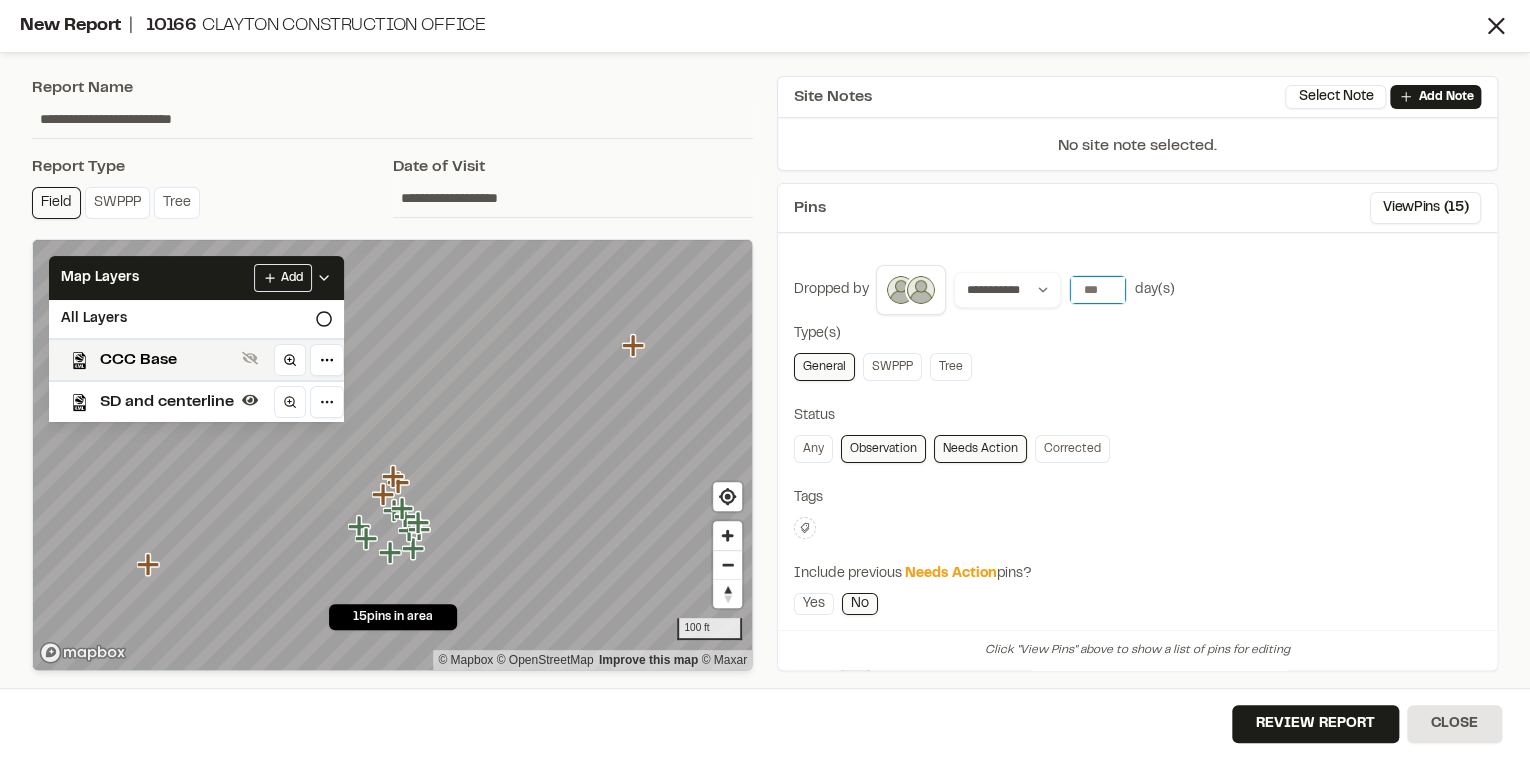 drag, startPoint x: 1085, startPoint y: 287, endPoint x: 1128, endPoint y: 281, distance: 43.416588 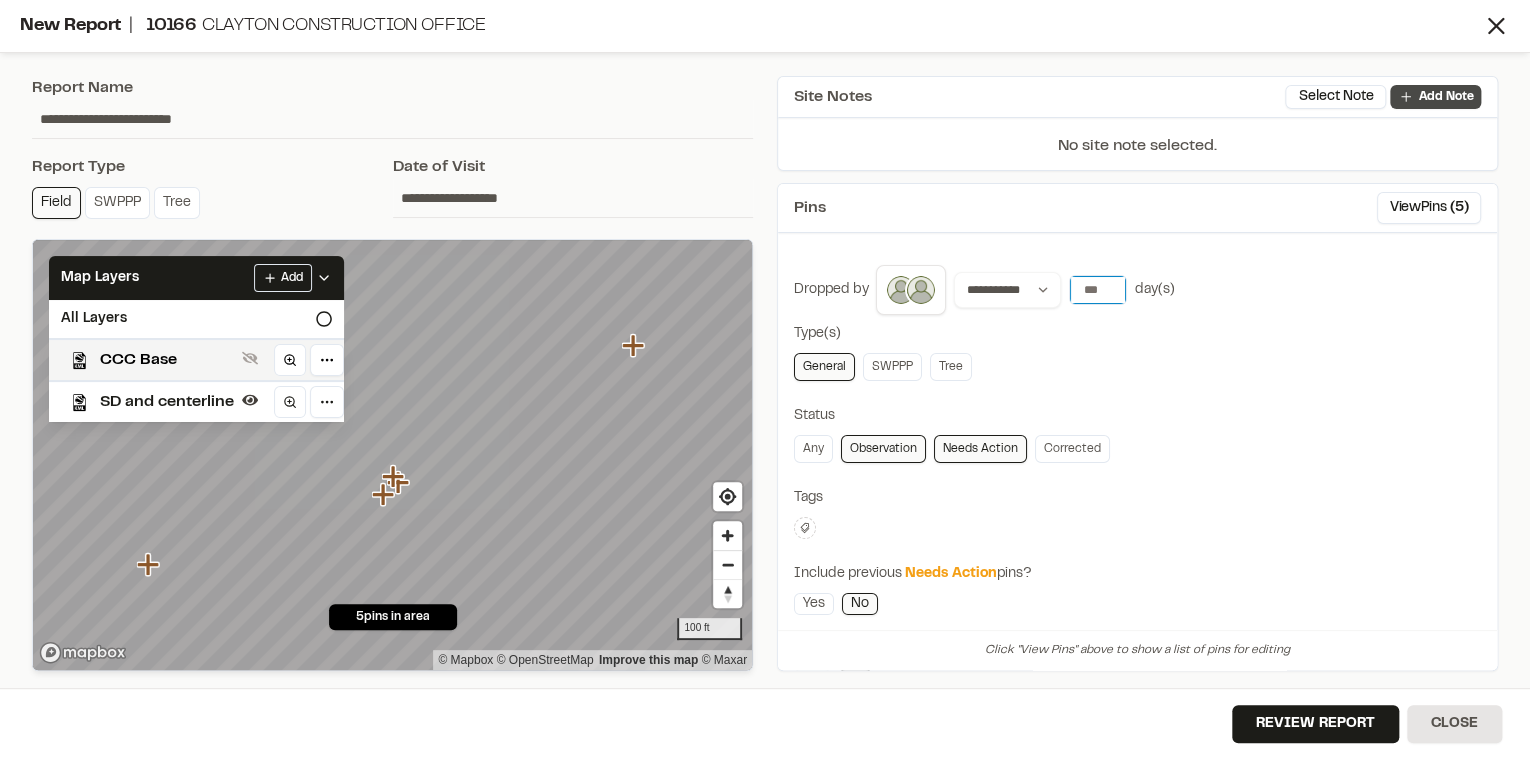 type on "*" 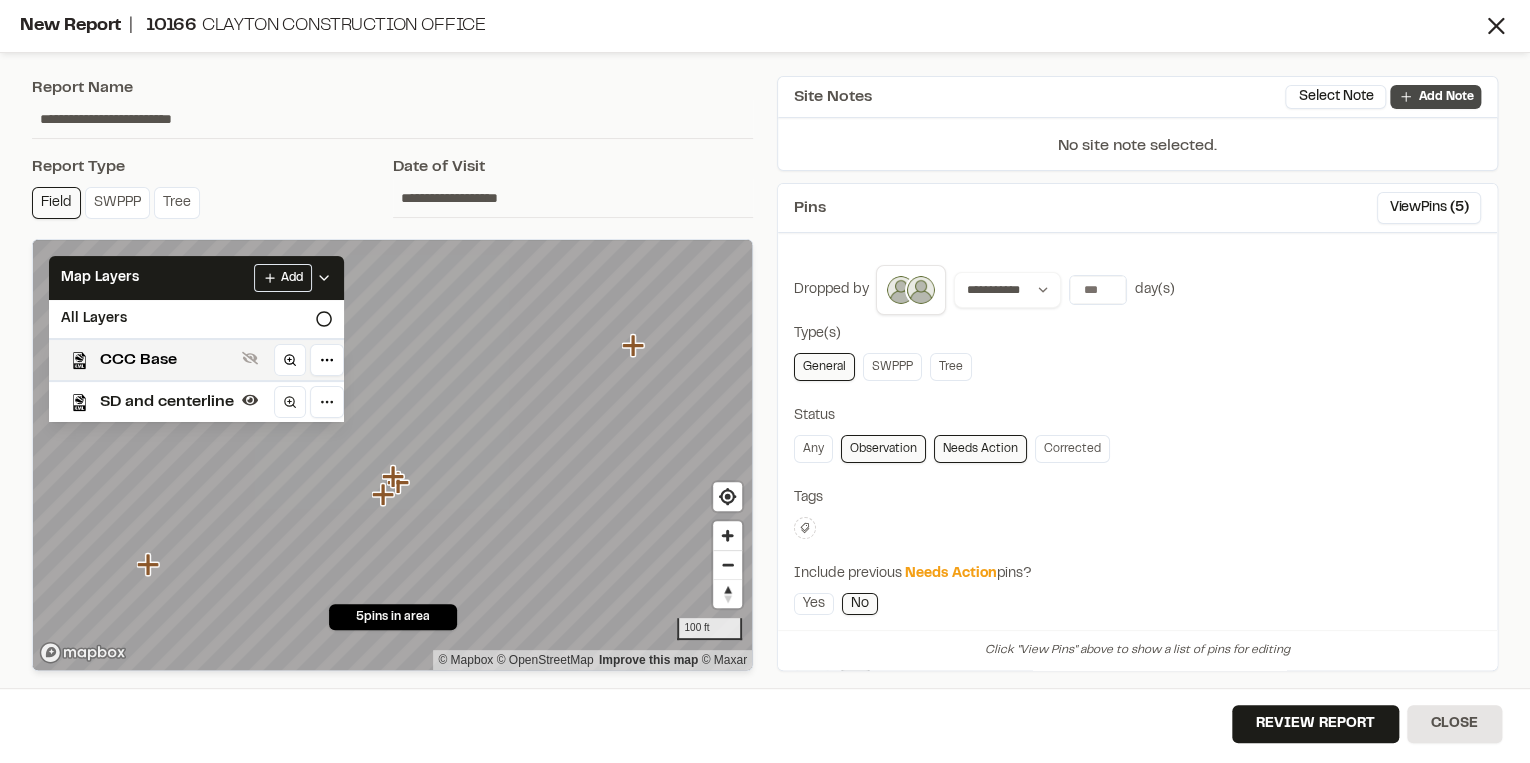 click on "Add Note" at bounding box center [1445, 97] 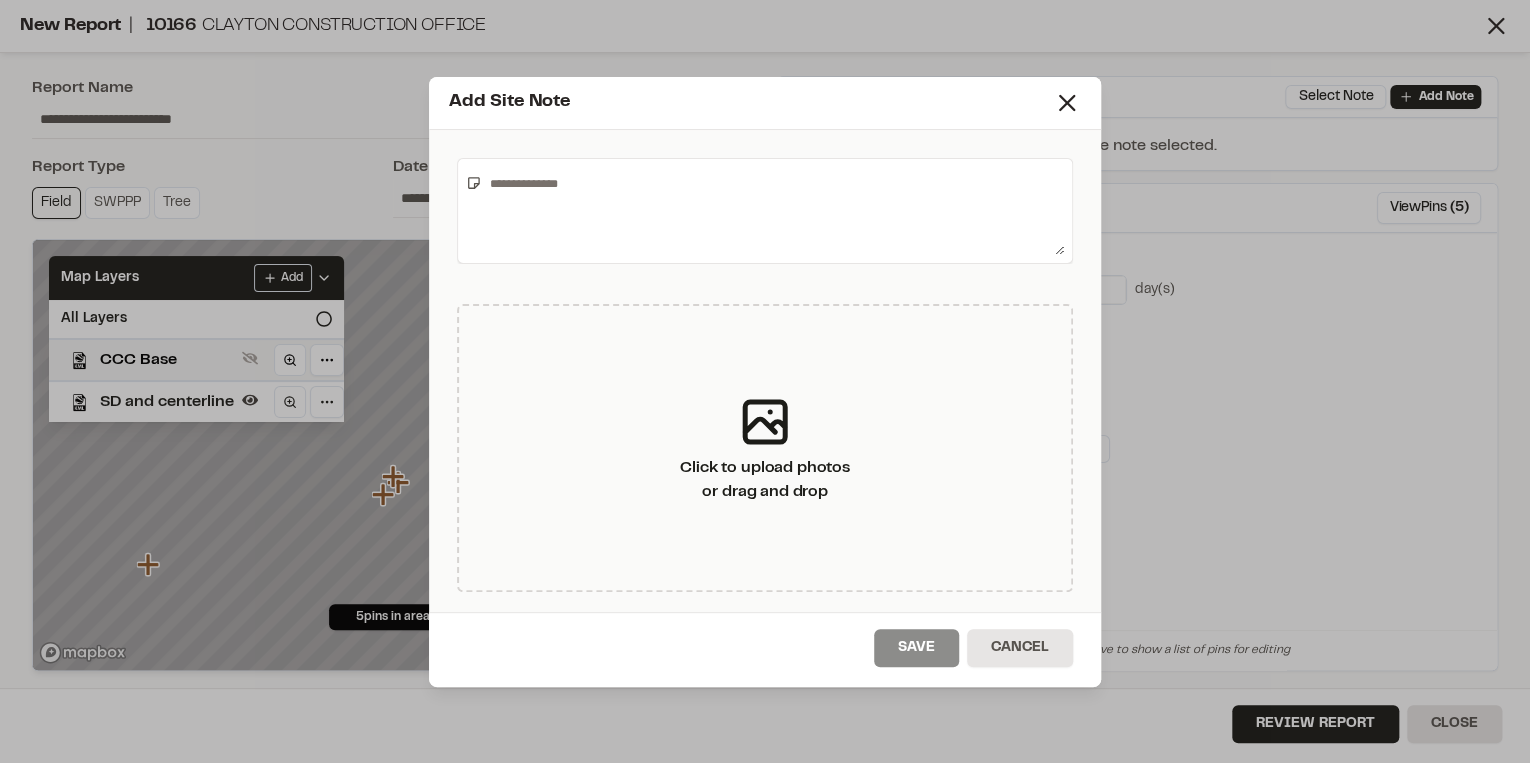 click at bounding box center [773, 211] 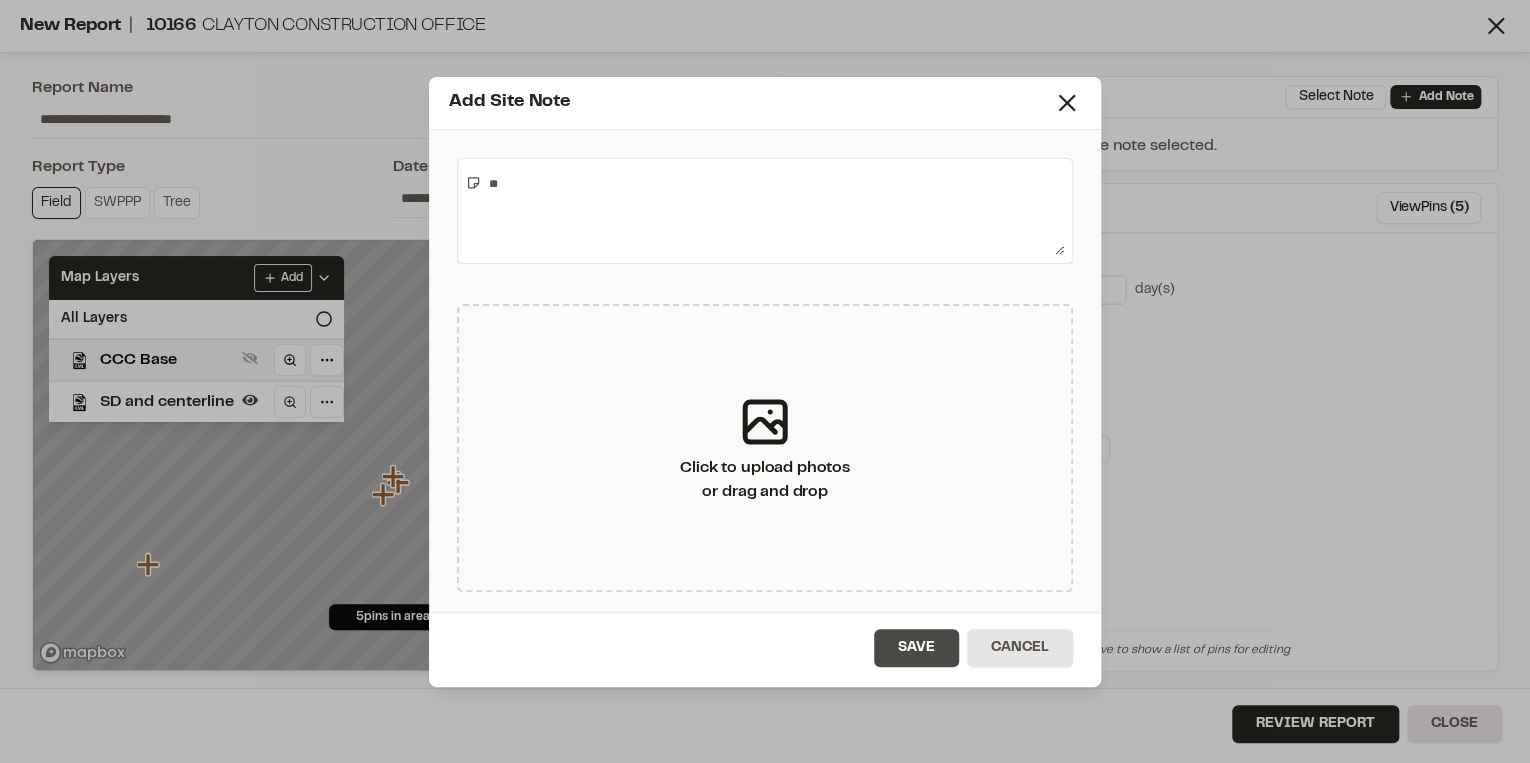 type on "**" 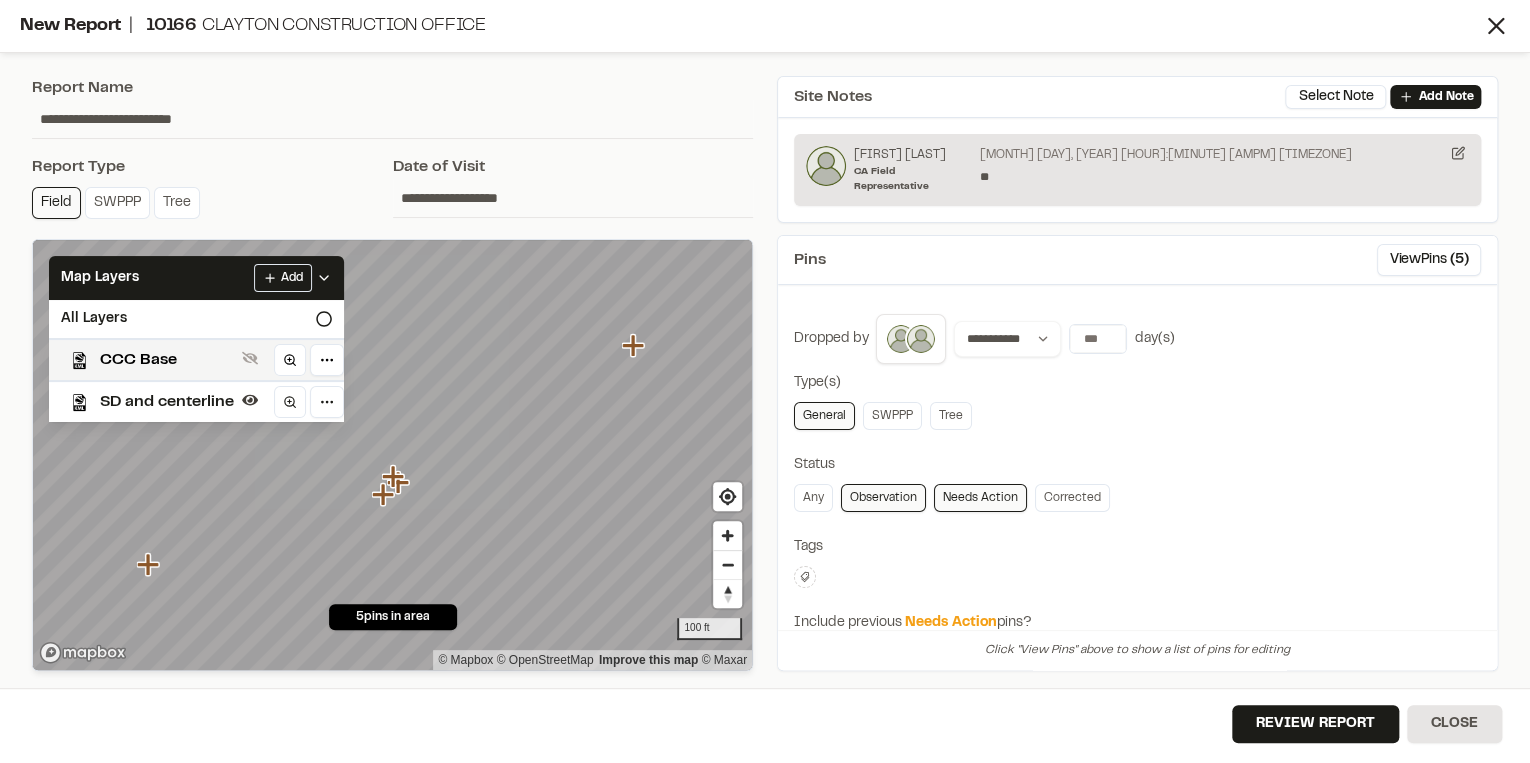 scroll, scrollTop: 0, scrollLeft: 0, axis: both 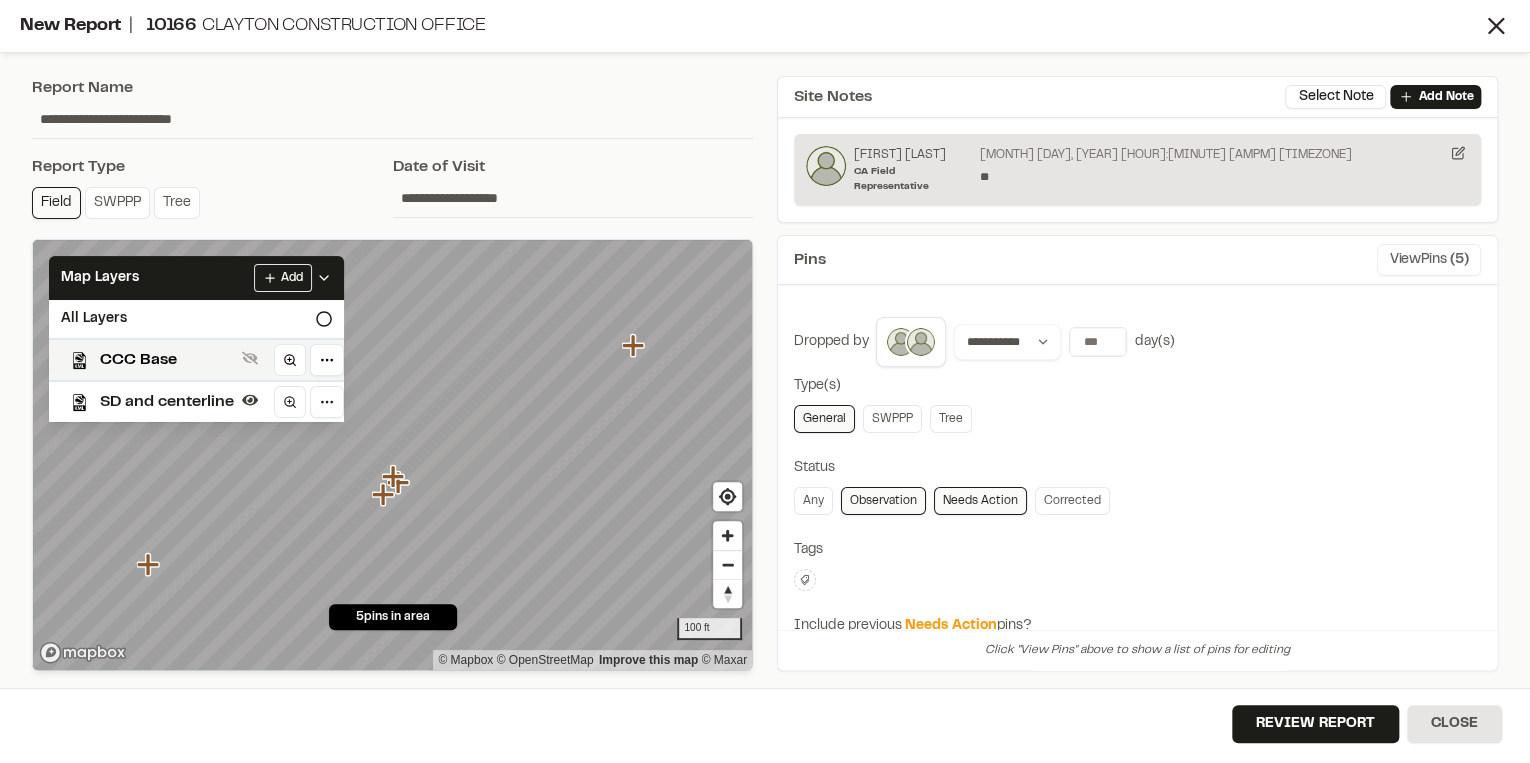 click on "View  Pins   ( 5 )" at bounding box center (1429, 260) 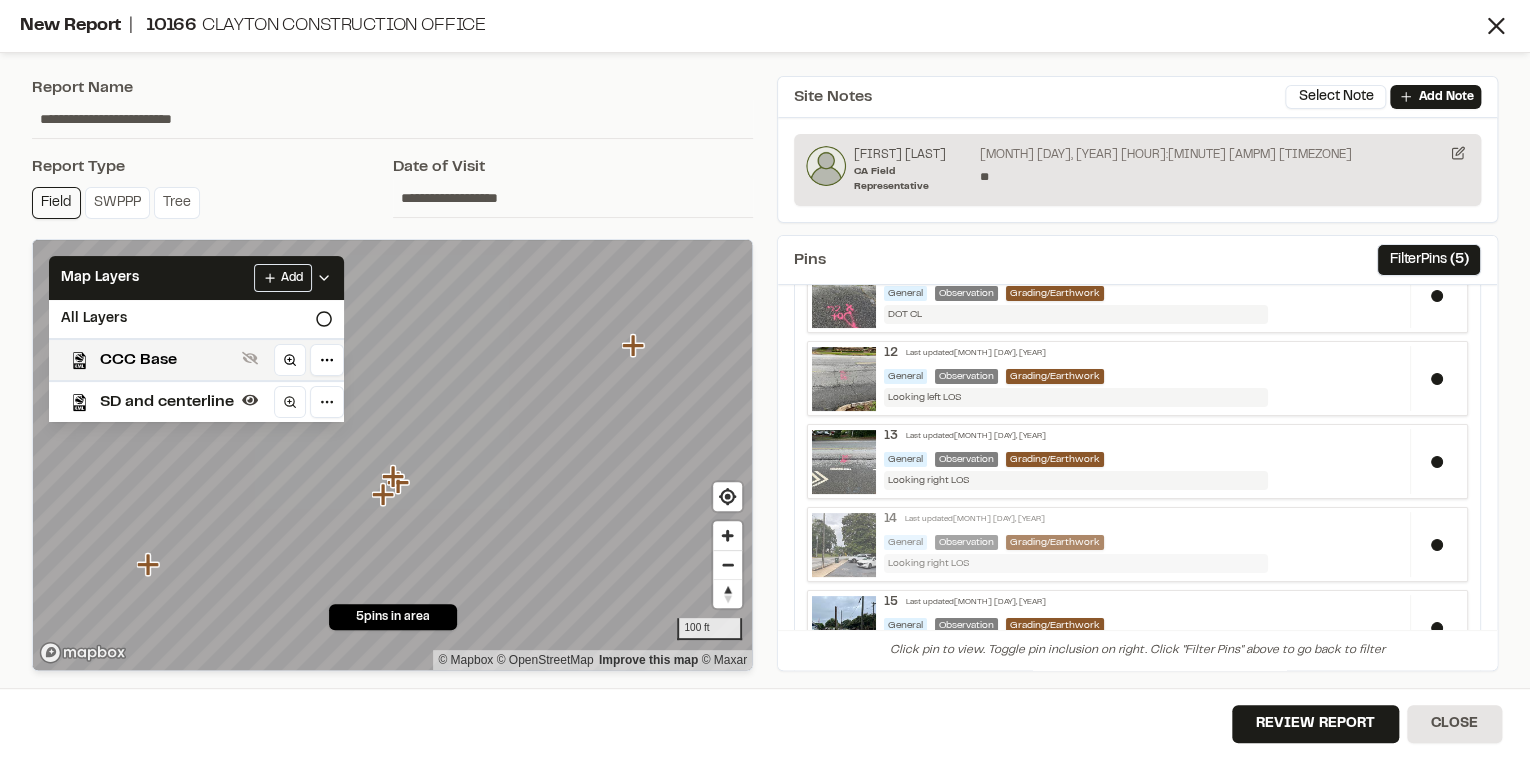 scroll, scrollTop: 144, scrollLeft: 0, axis: vertical 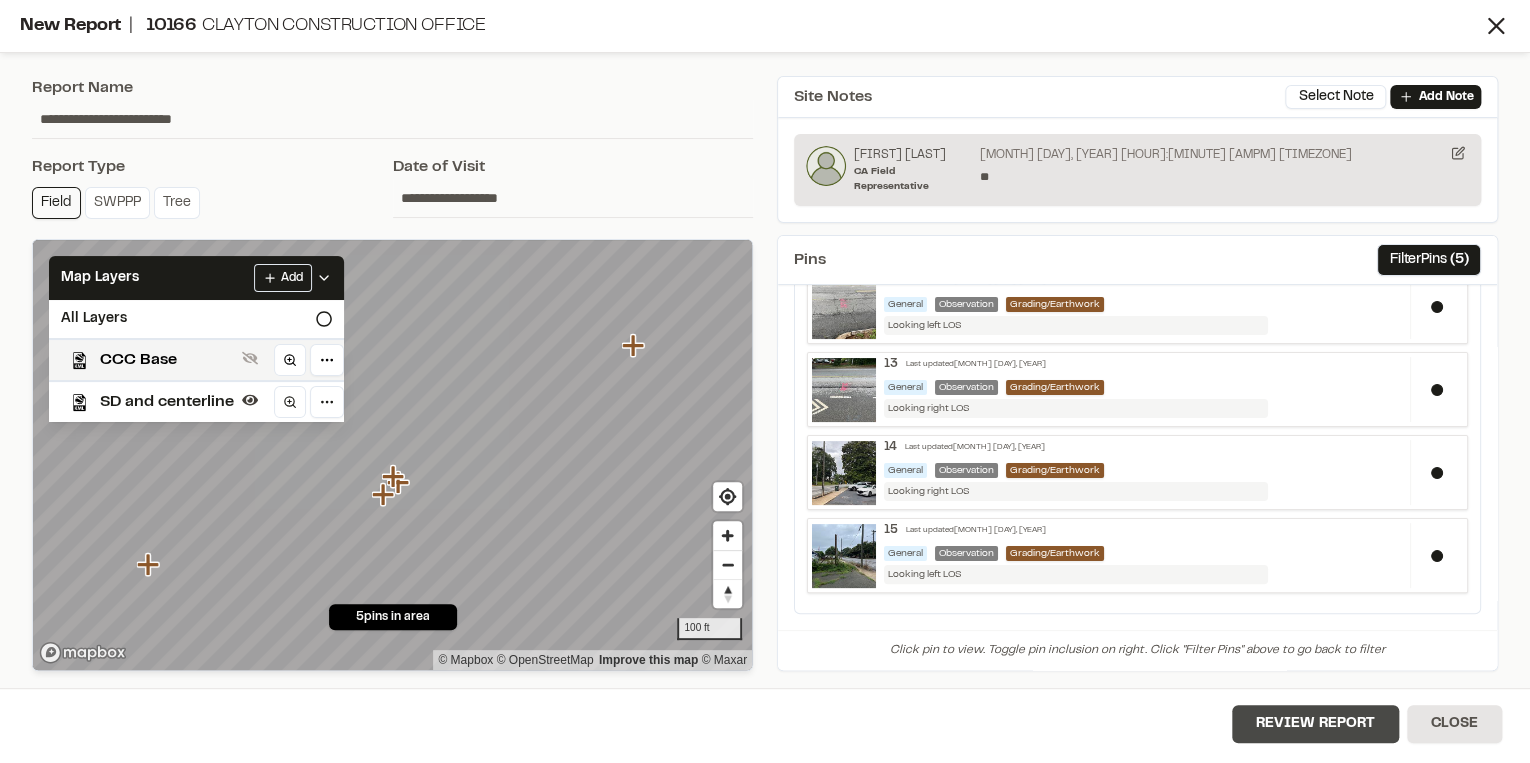 click on "Review Report" at bounding box center [1315, 724] 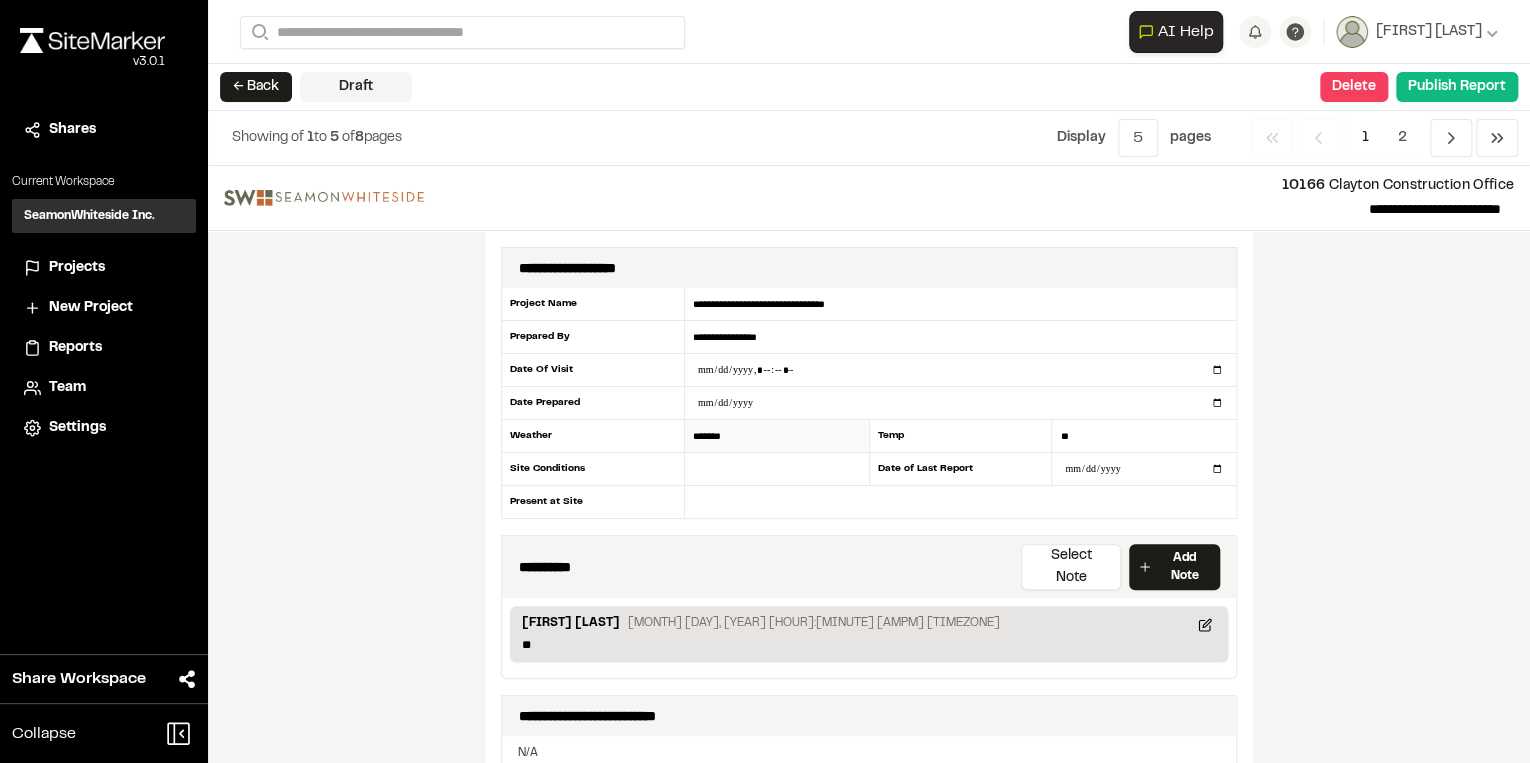 click on "*******" at bounding box center [777, 436] 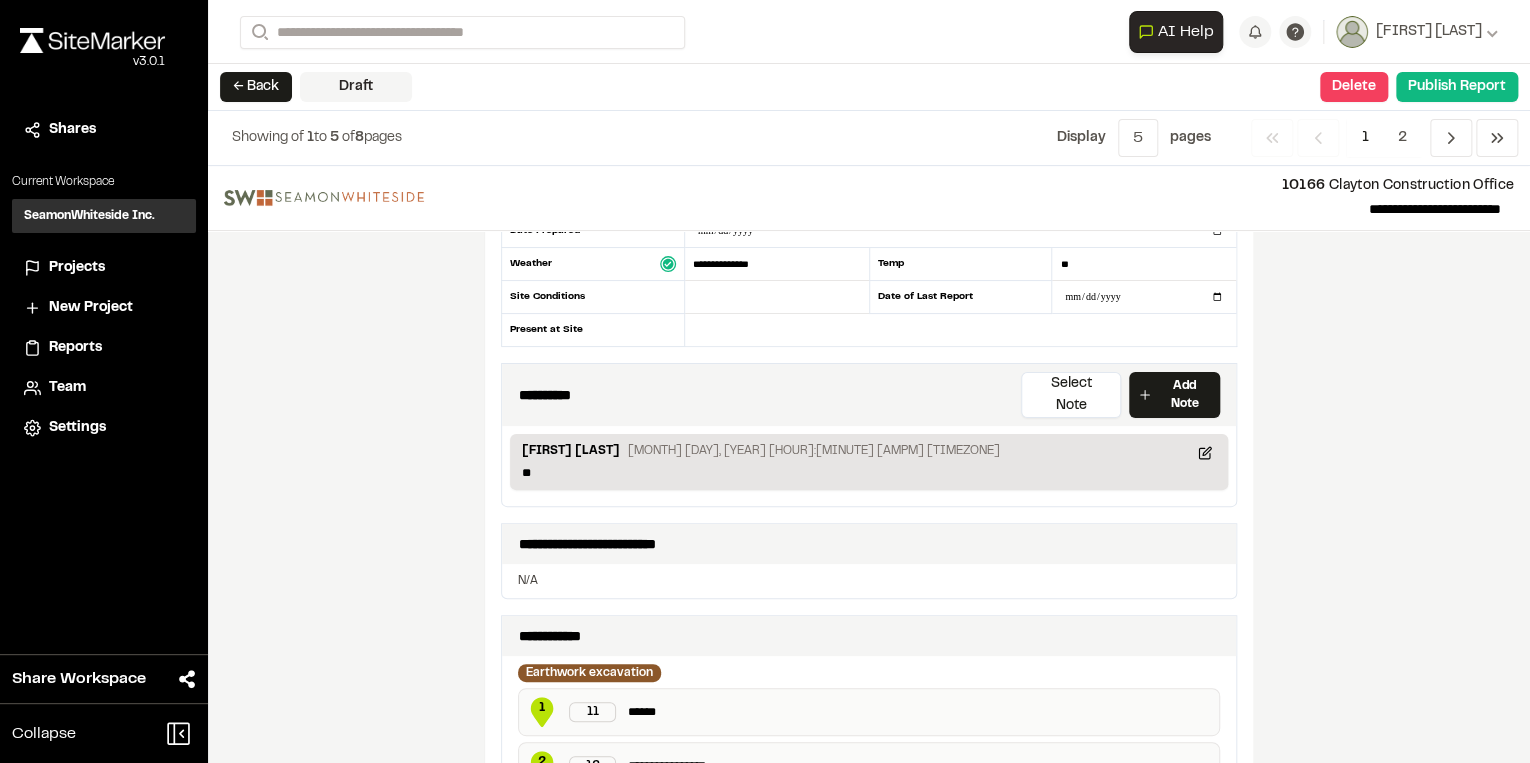 scroll, scrollTop: 320, scrollLeft: 0, axis: vertical 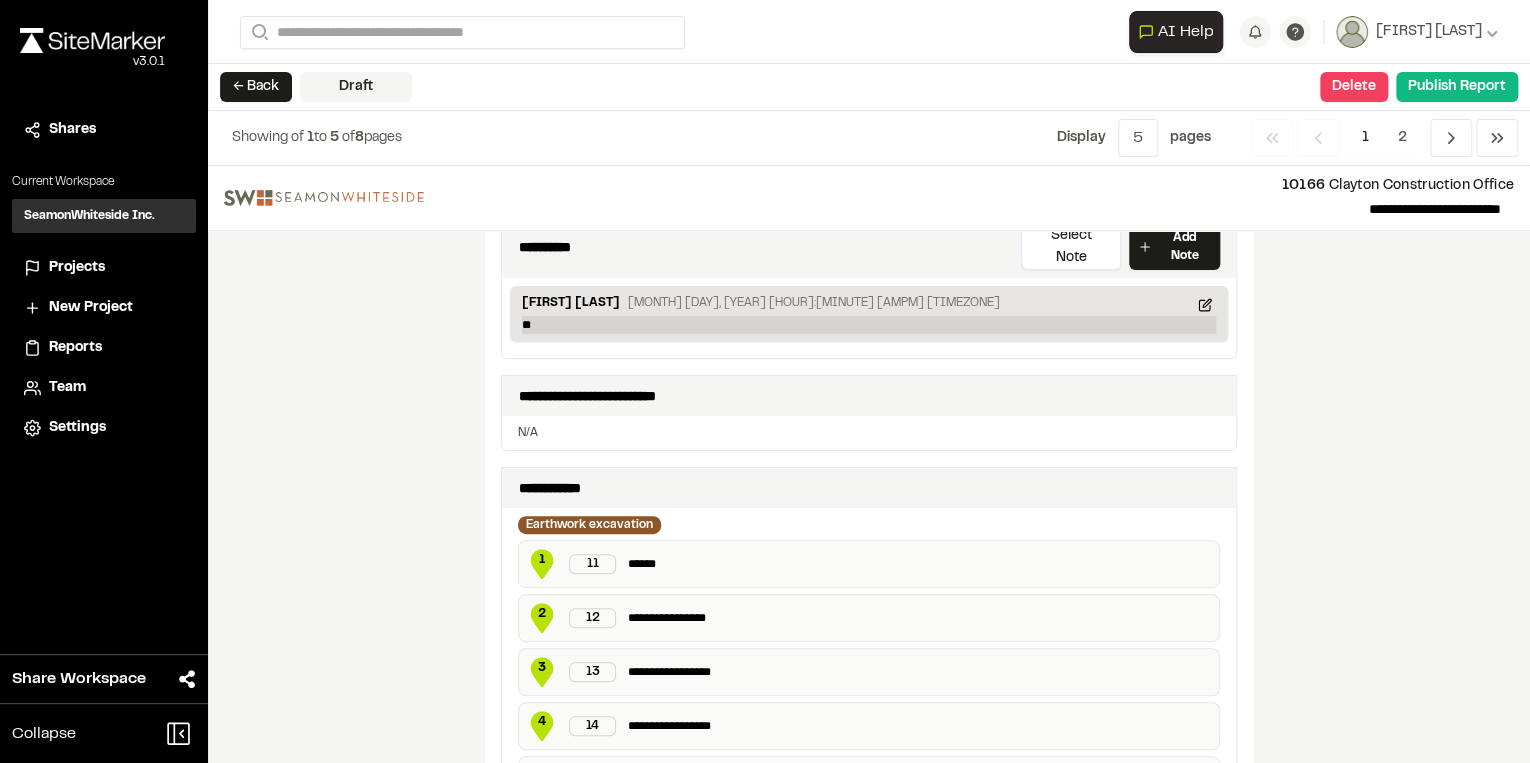 type on "**********" 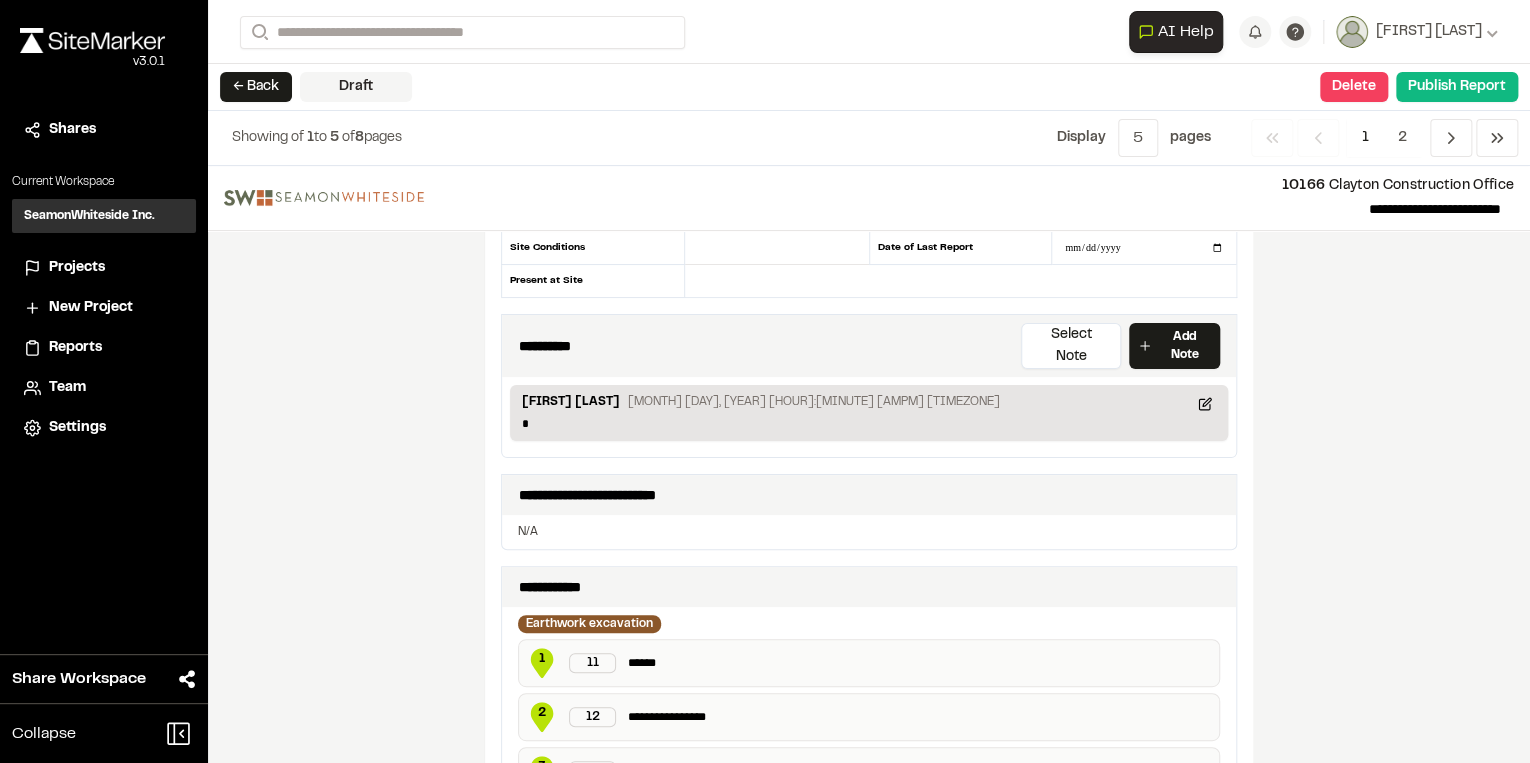 scroll, scrollTop: 143, scrollLeft: 0, axis: vertical 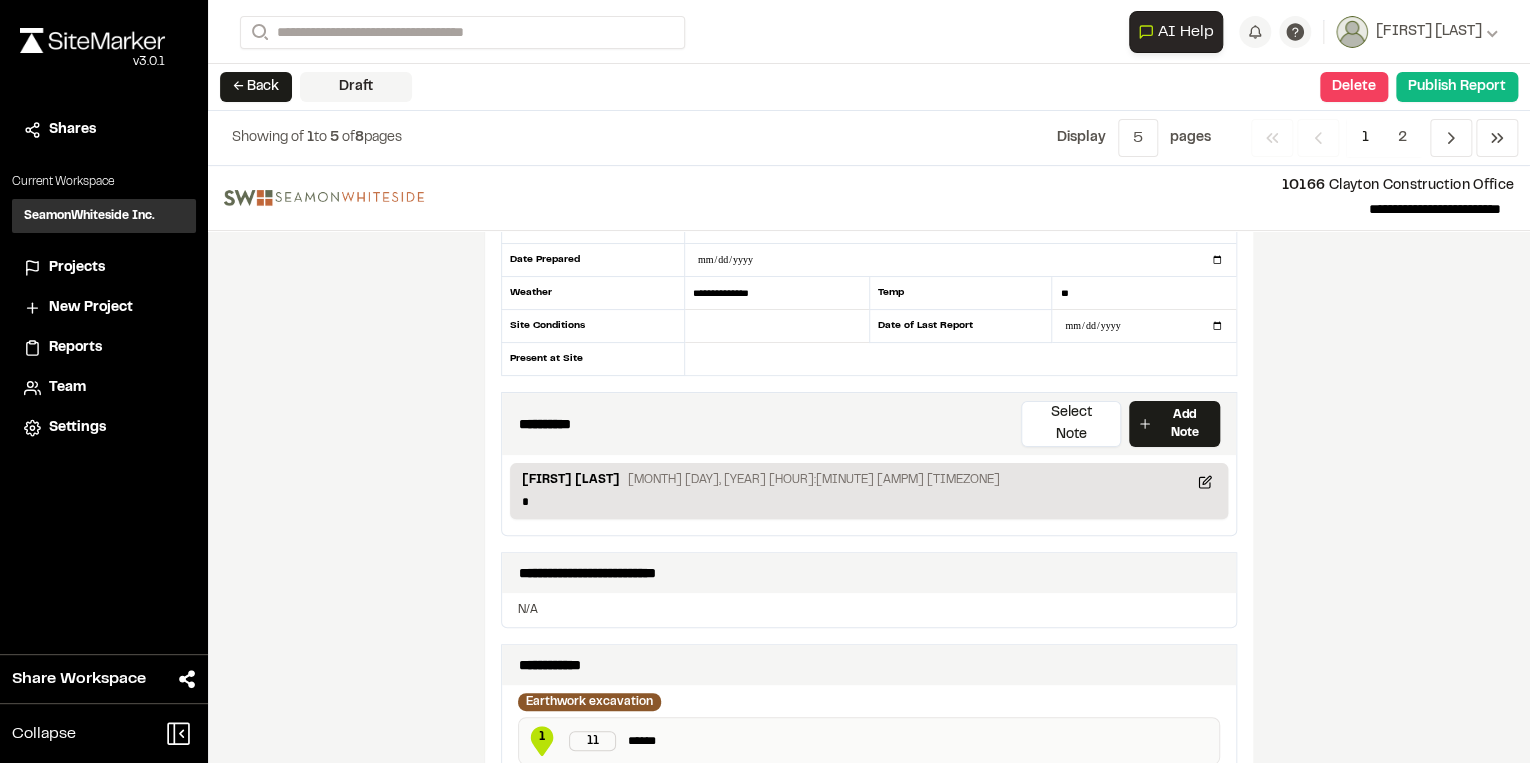 click on "[FIRST] [LAST]" at bounding box center [571, 482] 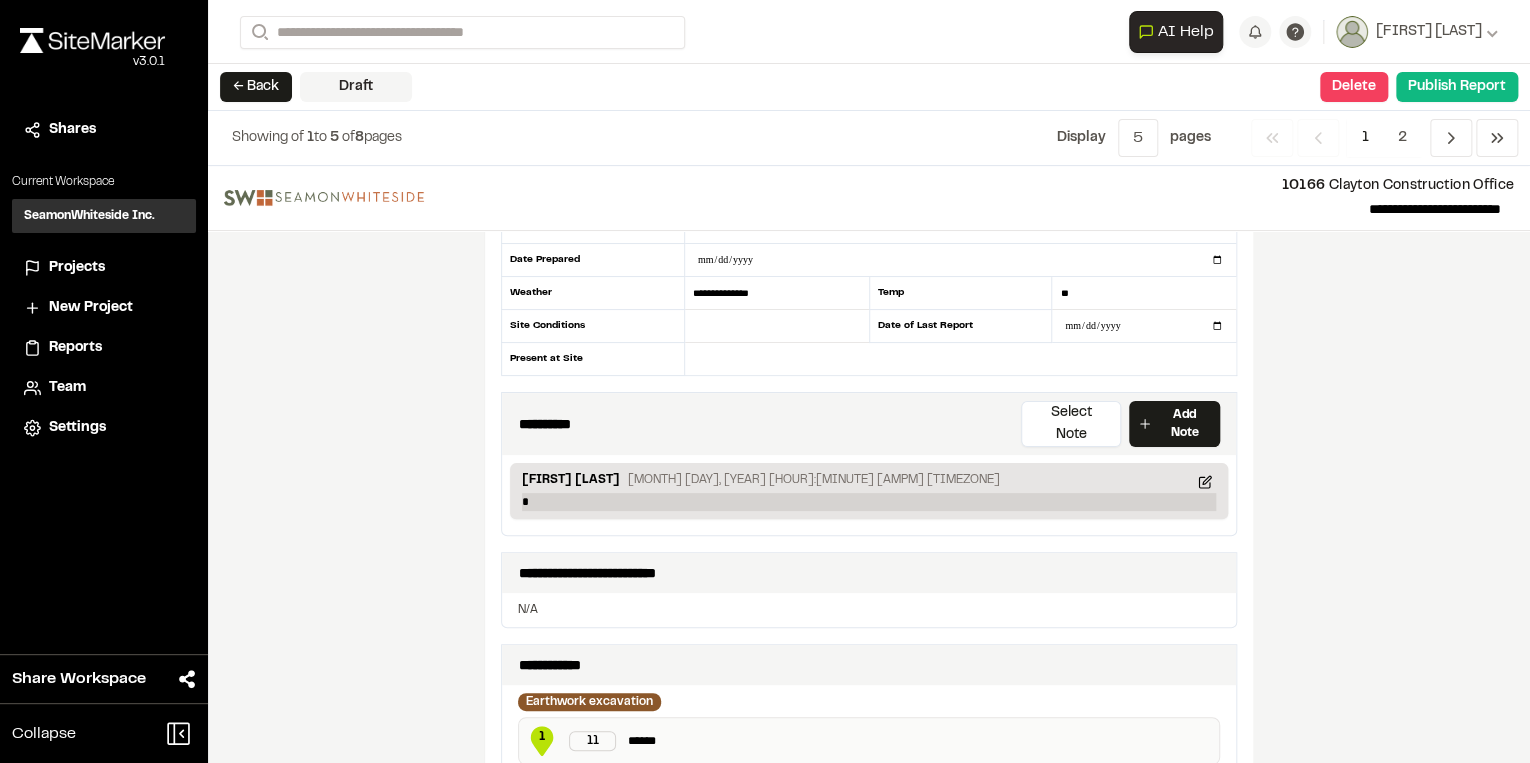 click on "*" at bounding box center (869, 502) 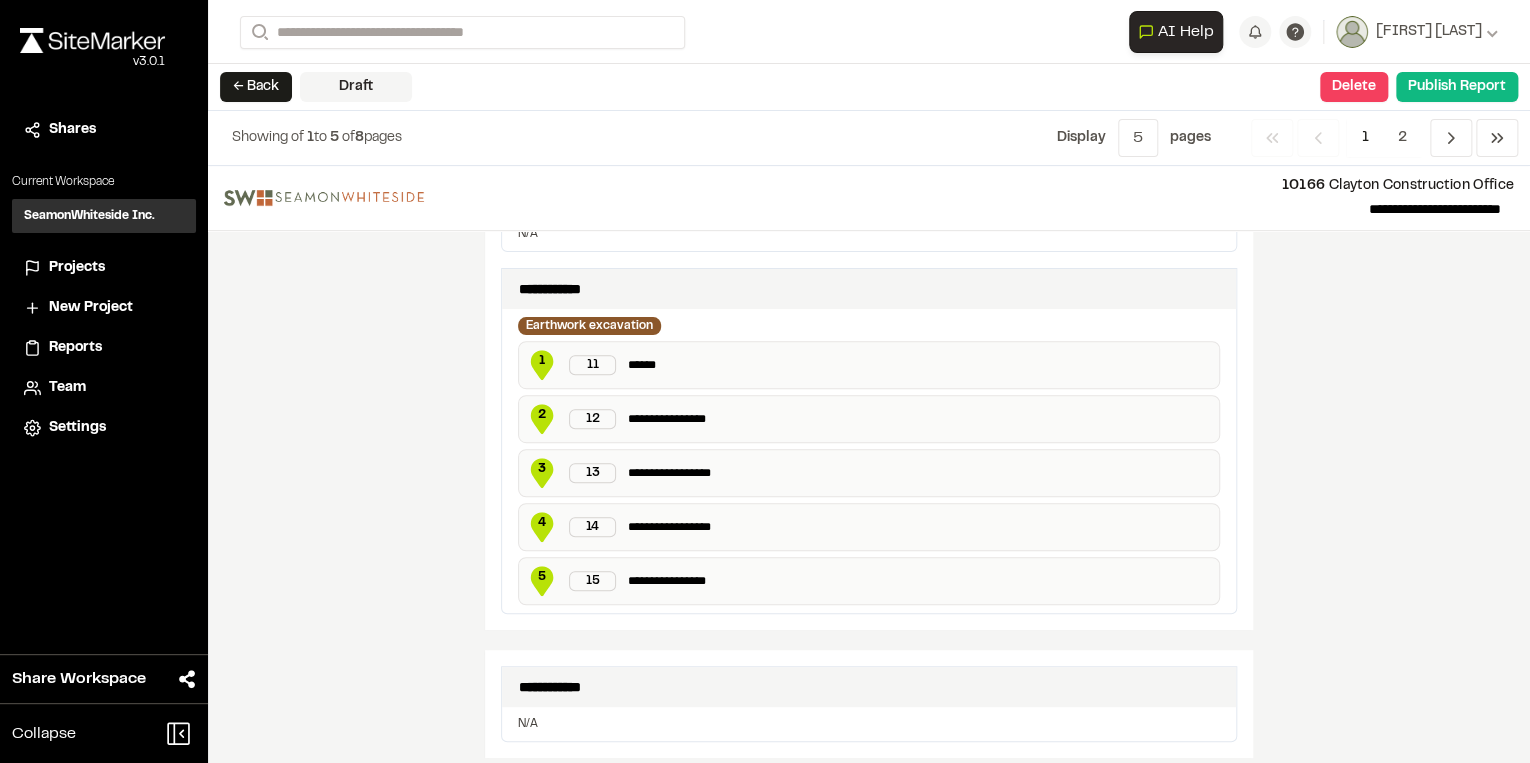 scroll, scrollTop: 106, scrollLeft: 0, axis: vertical 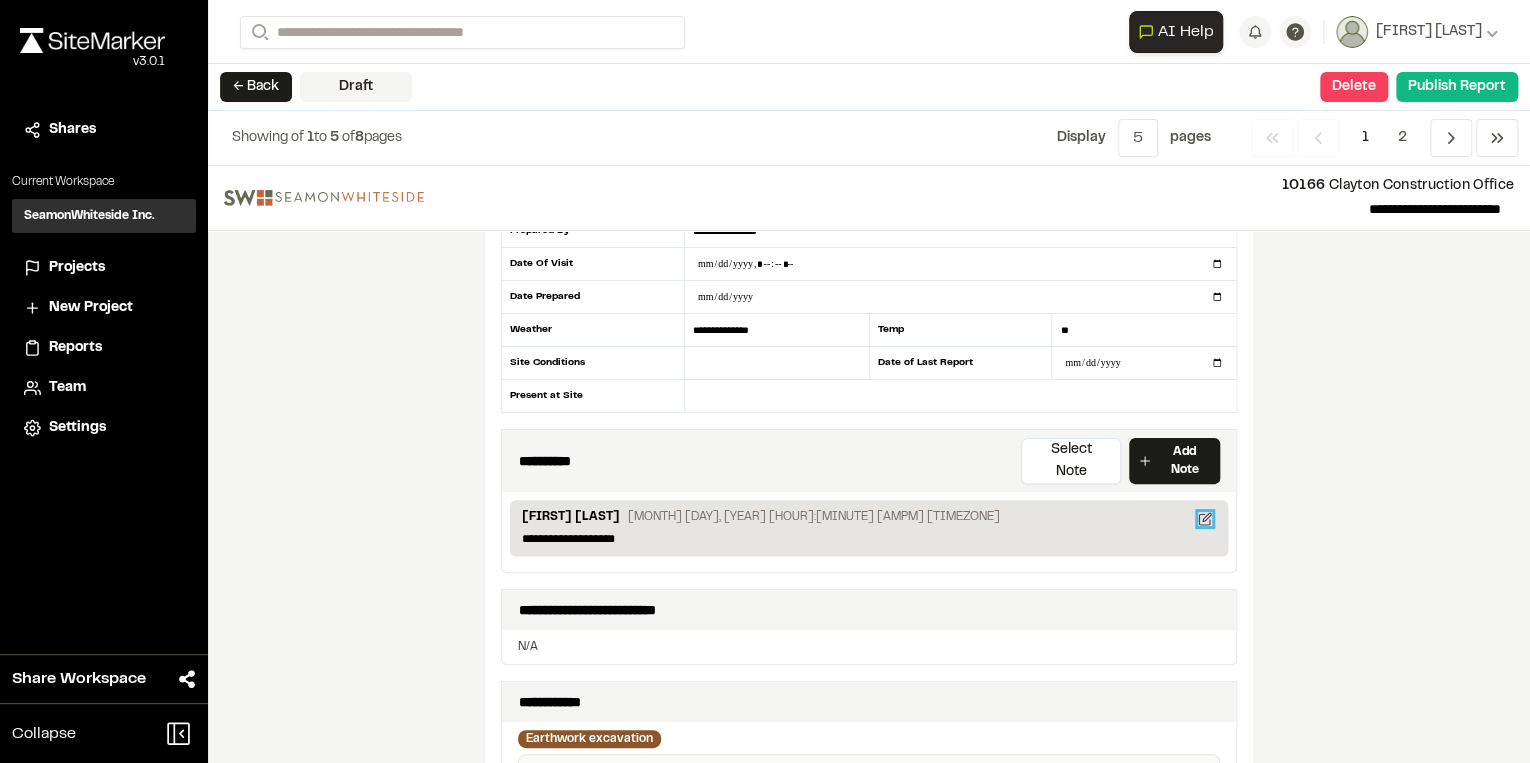 drag, startPoint x: 1194, startPoint y: 496, endPoint x: 1168, endPoint y: 494, distance: 26.076809 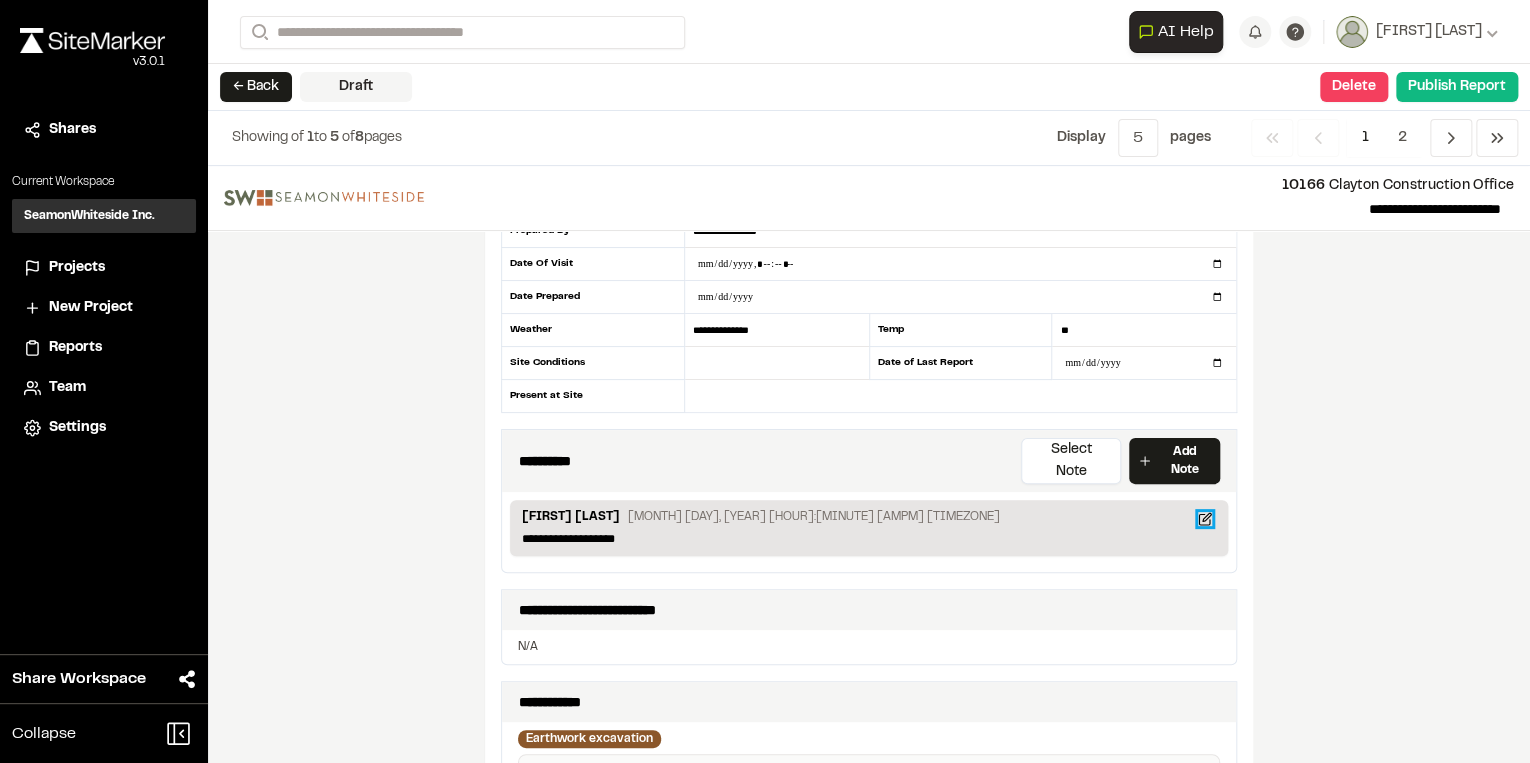 click 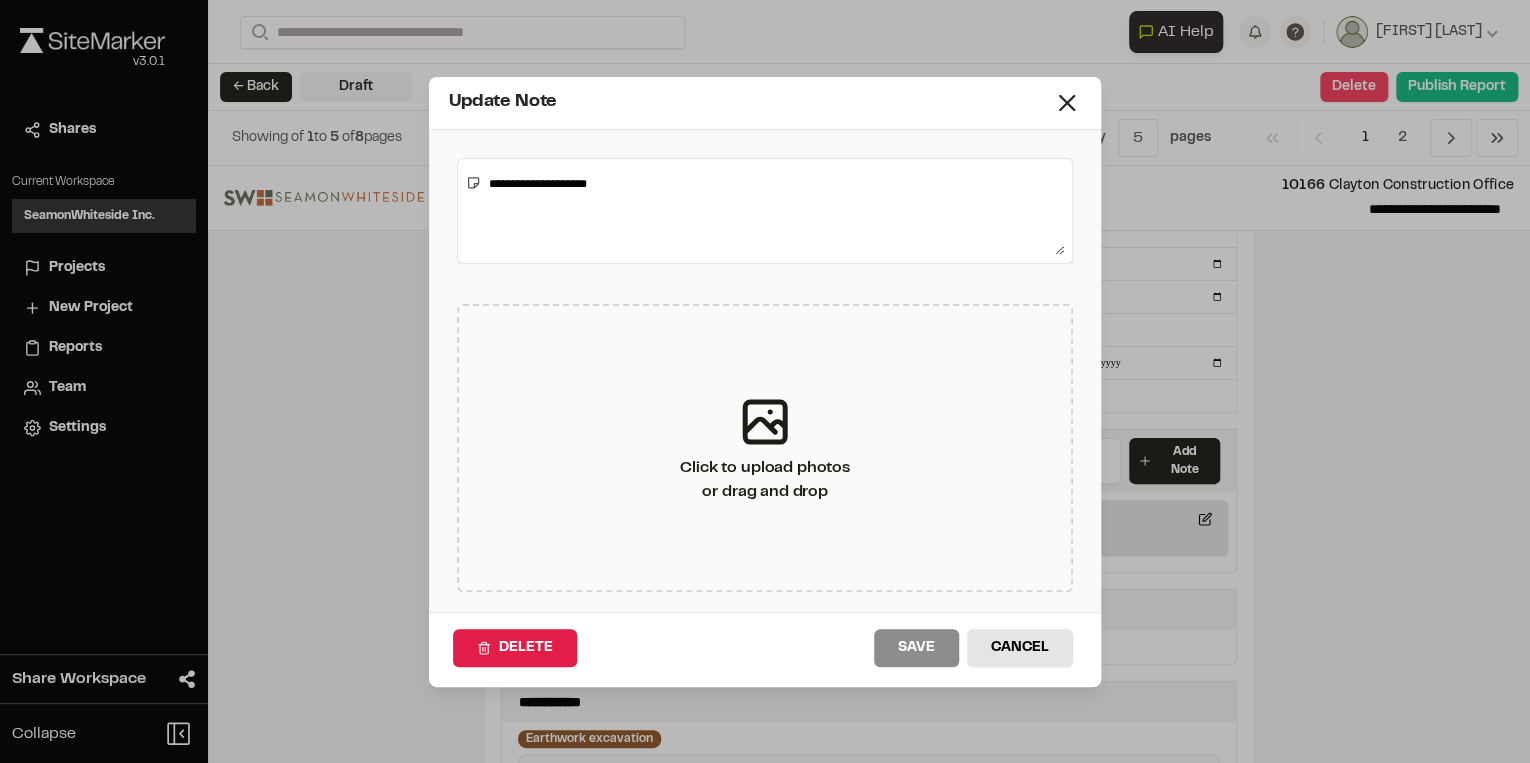 click on "**********" at bounding box center (772, 211) 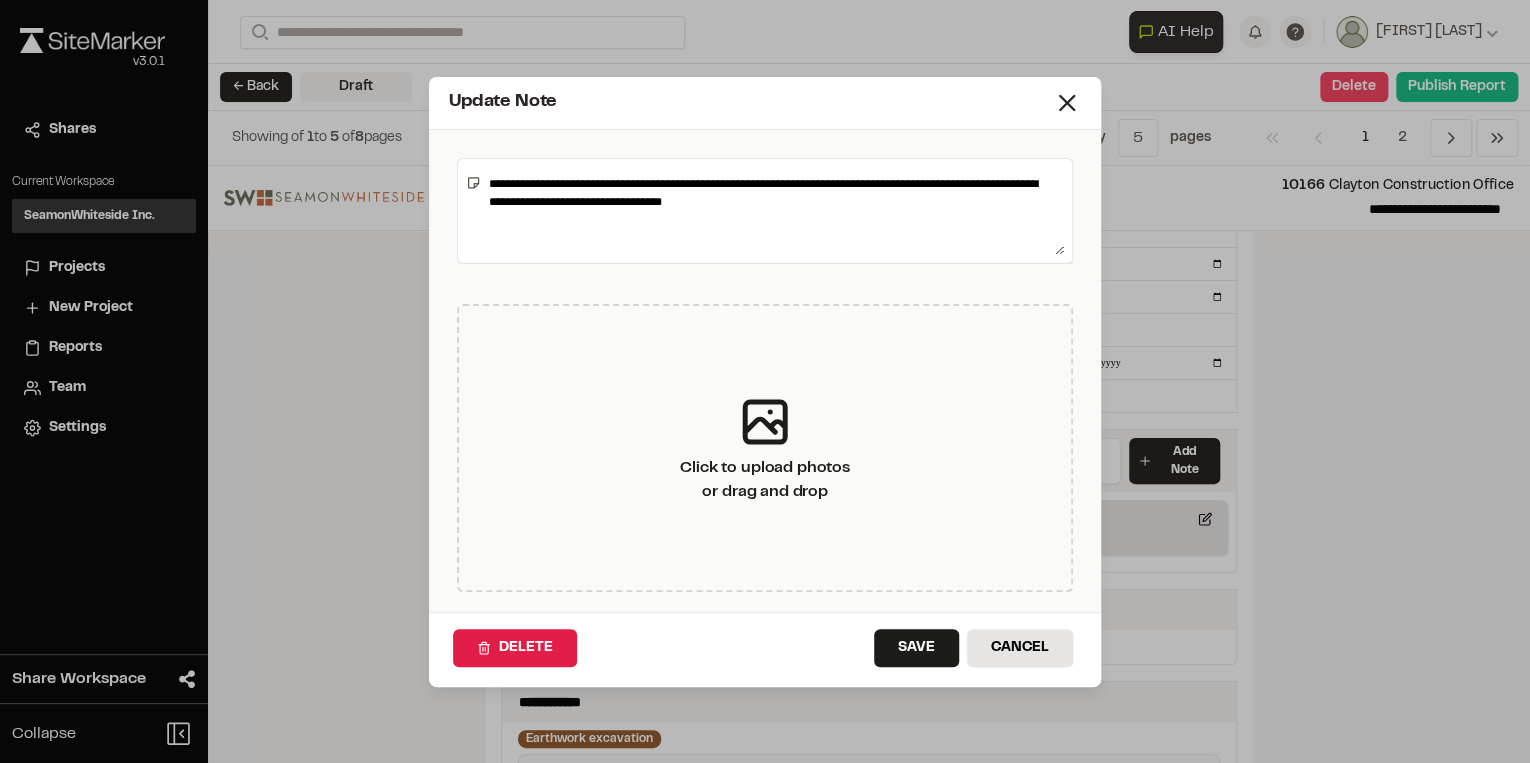 drag, startPoint x: 731, startPoint y: 192, endPoint x: 730, endPoint y: 204, distance: 12.0415945 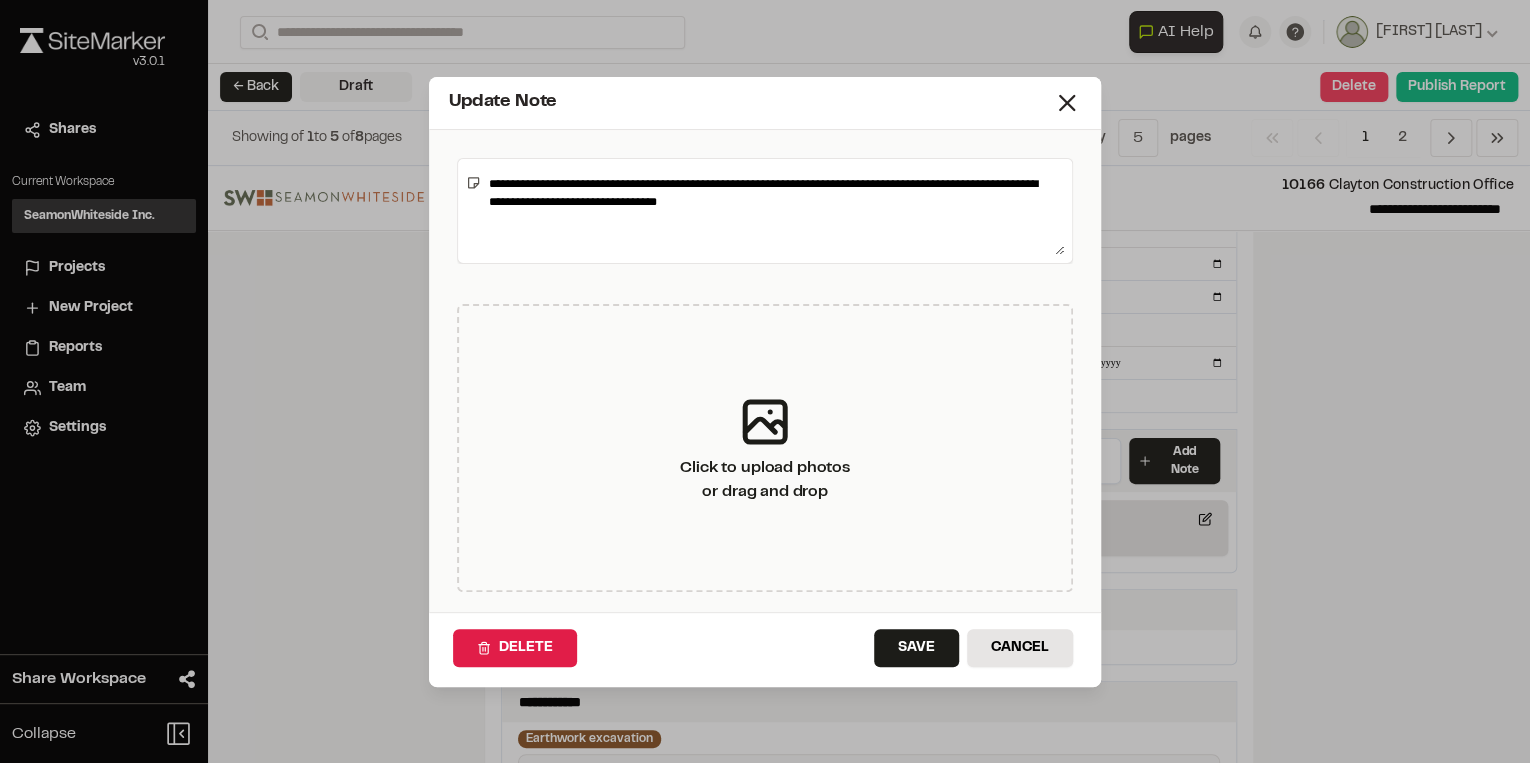 click on "**********" at bounding box center (772, 211) 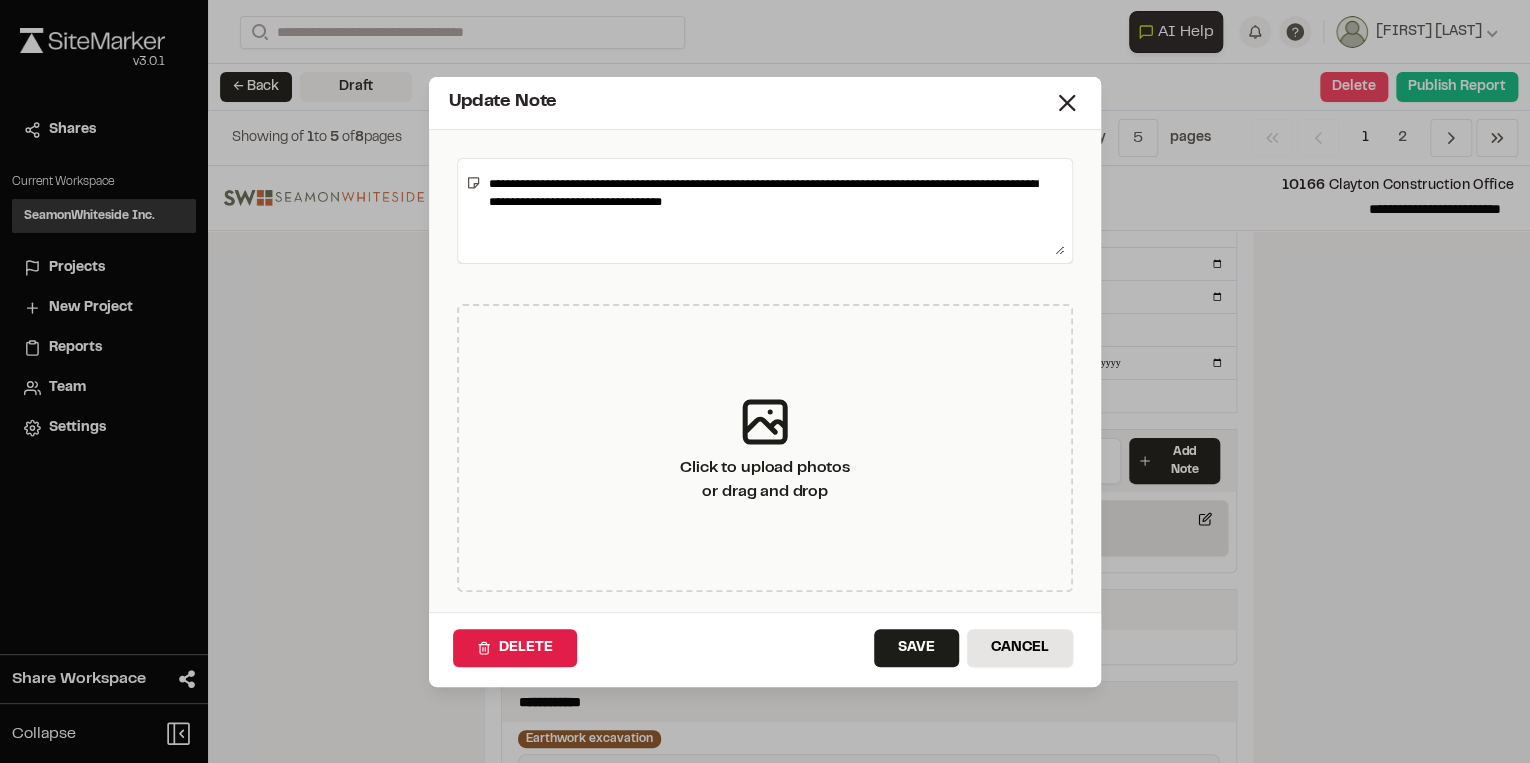 click on "**********" at bounding box center (772, 211) 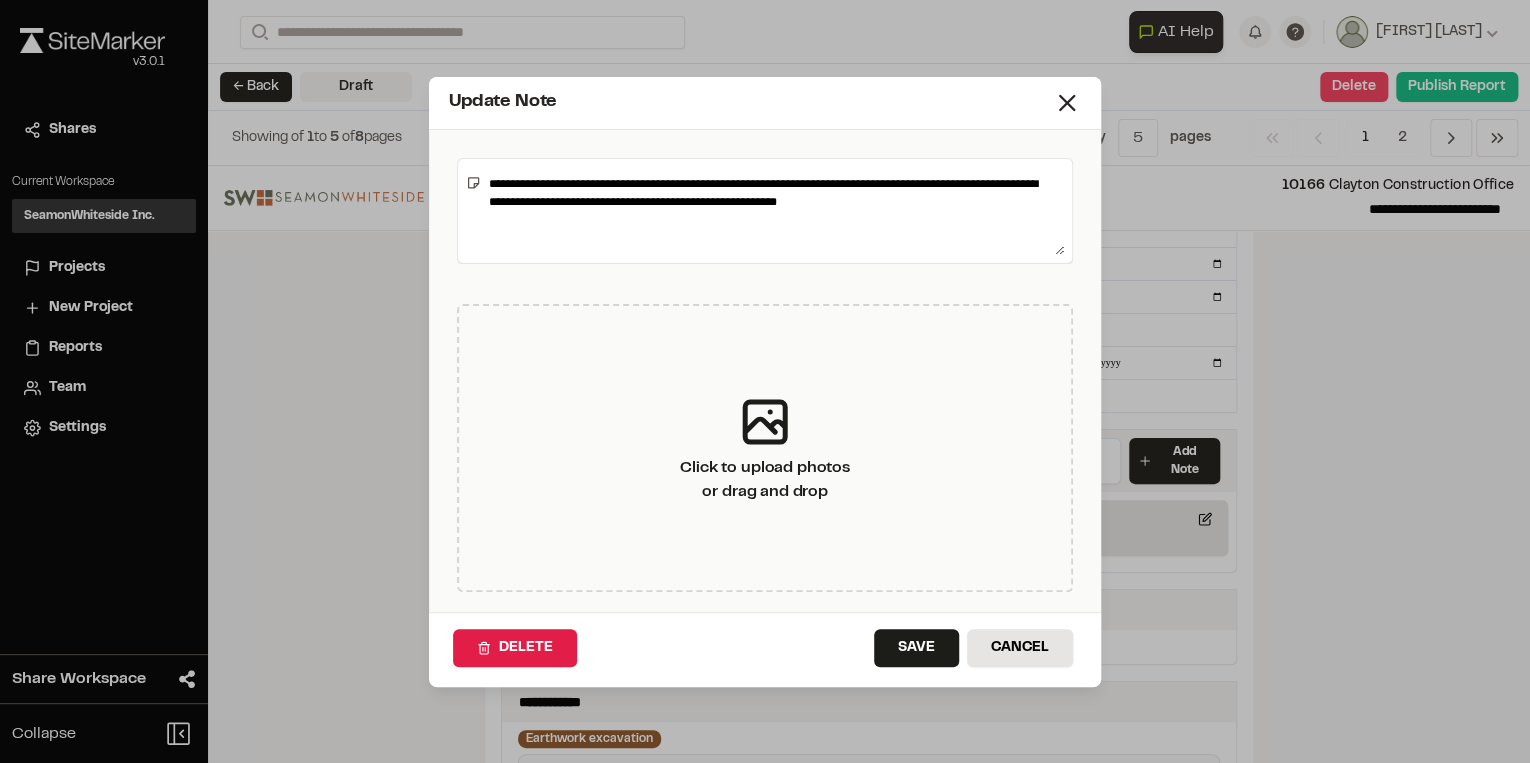 click on "**********" at bounding box center [772, 211] 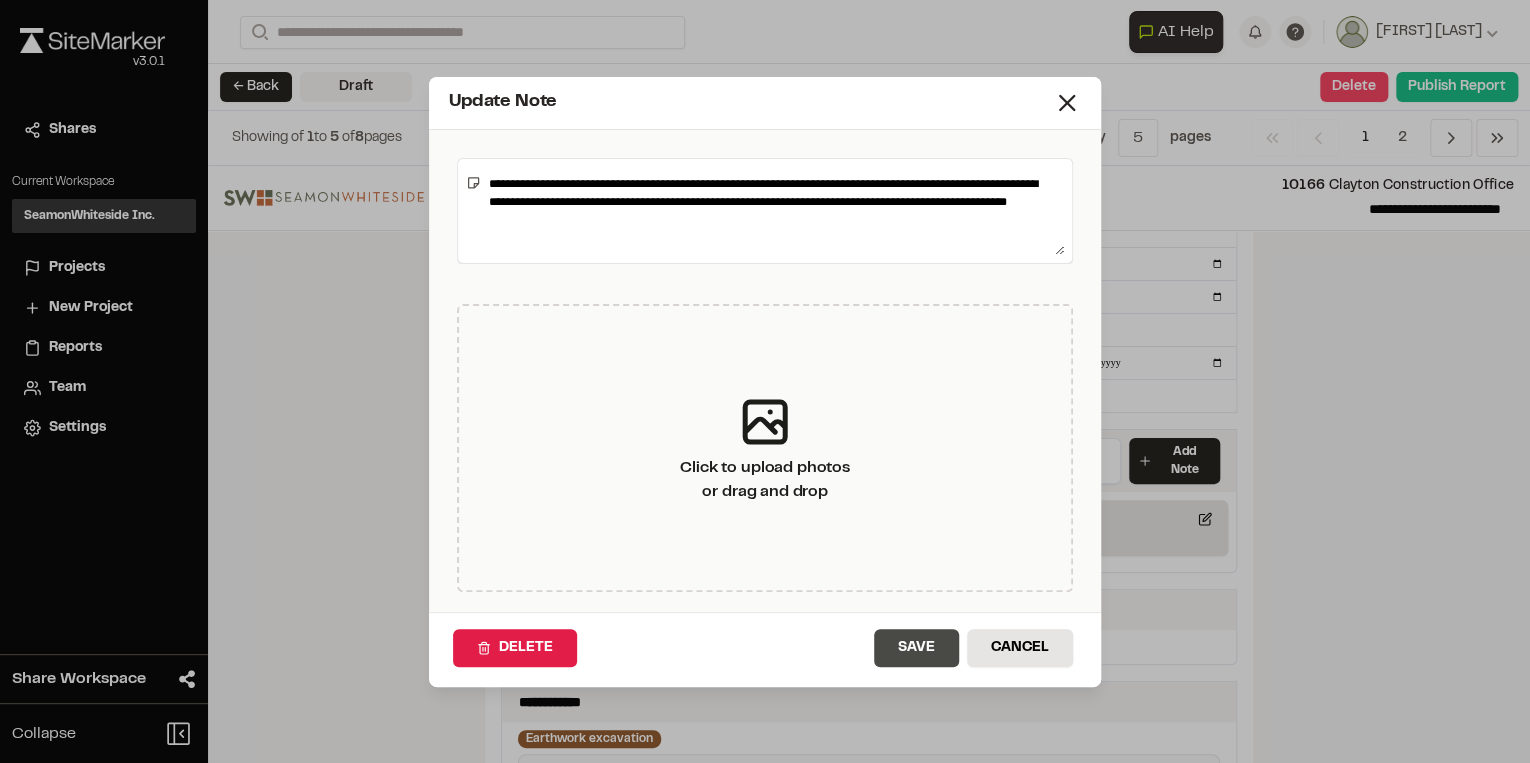 type on "**********" 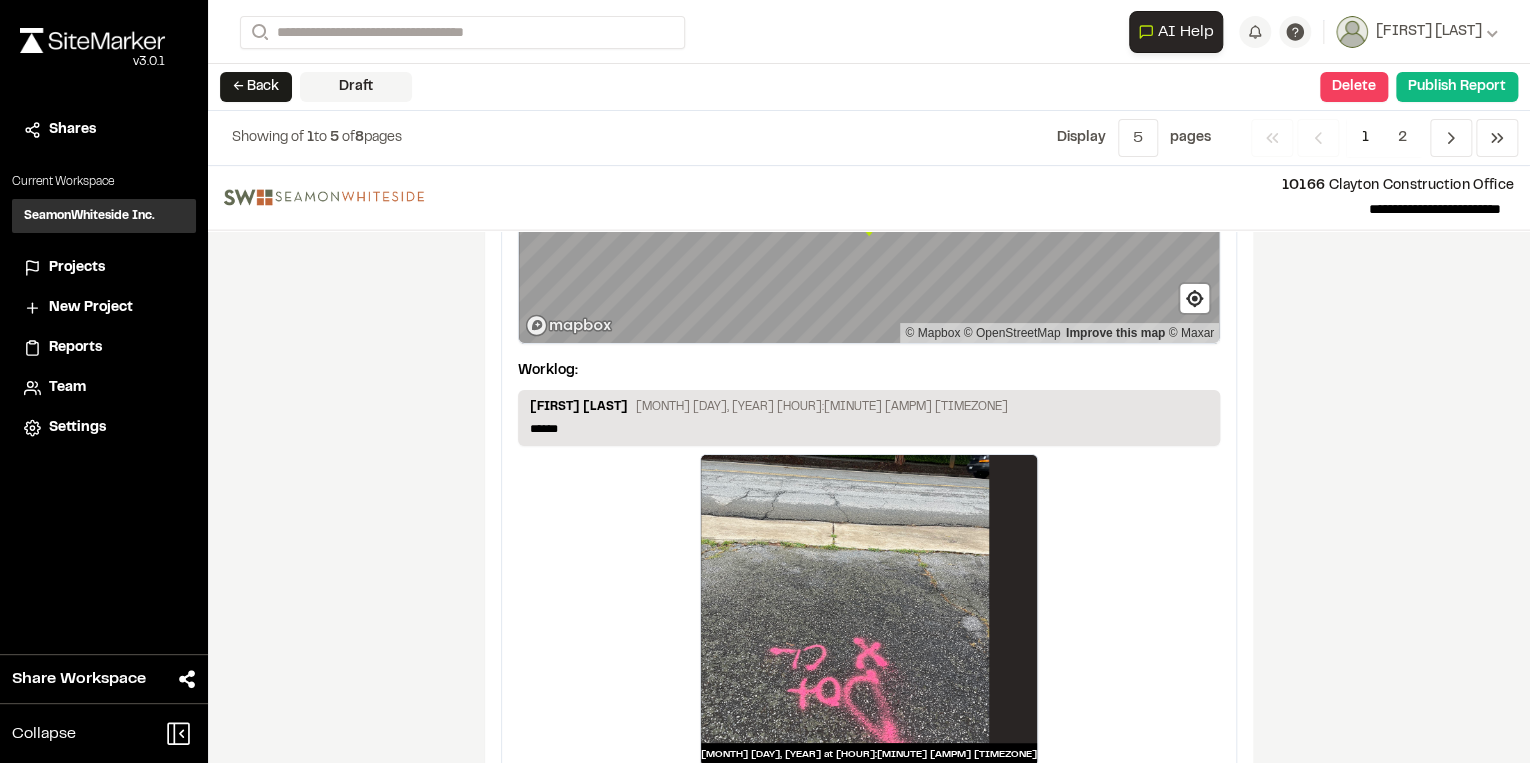 scroll, scrollTop: 2346, scrollLeft: 0, axis: vertical 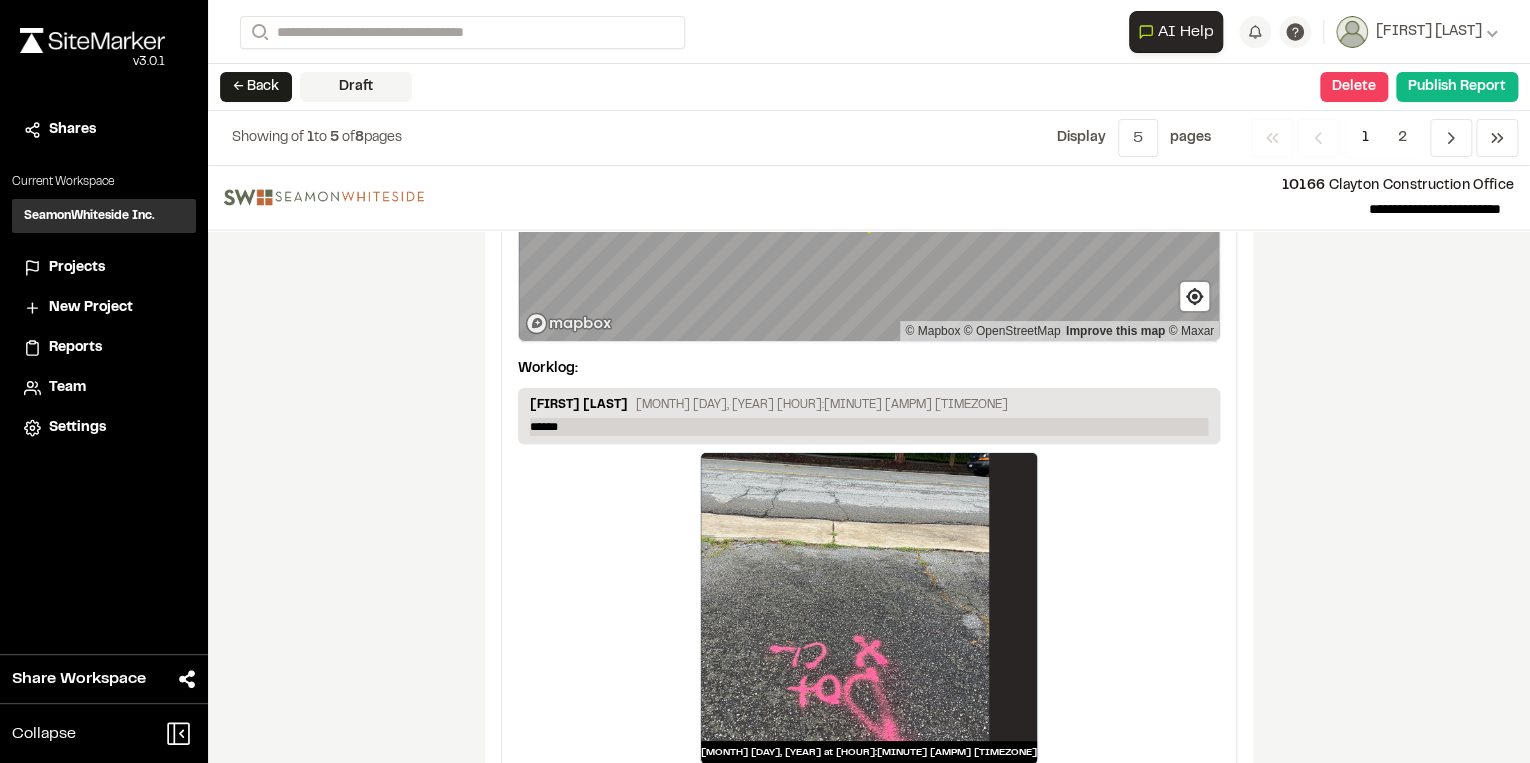 click on "******" at bounding box center (869, 427) 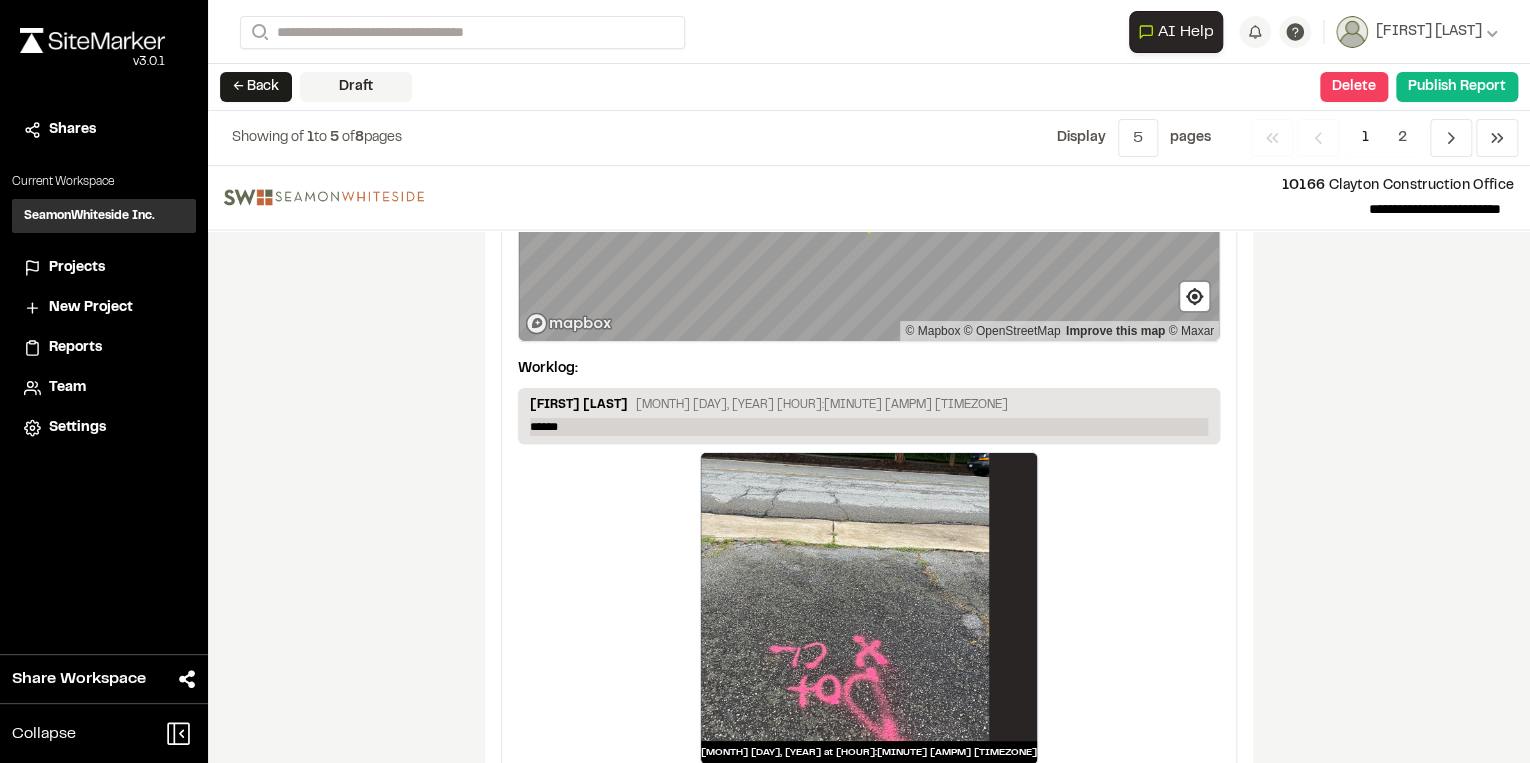 type 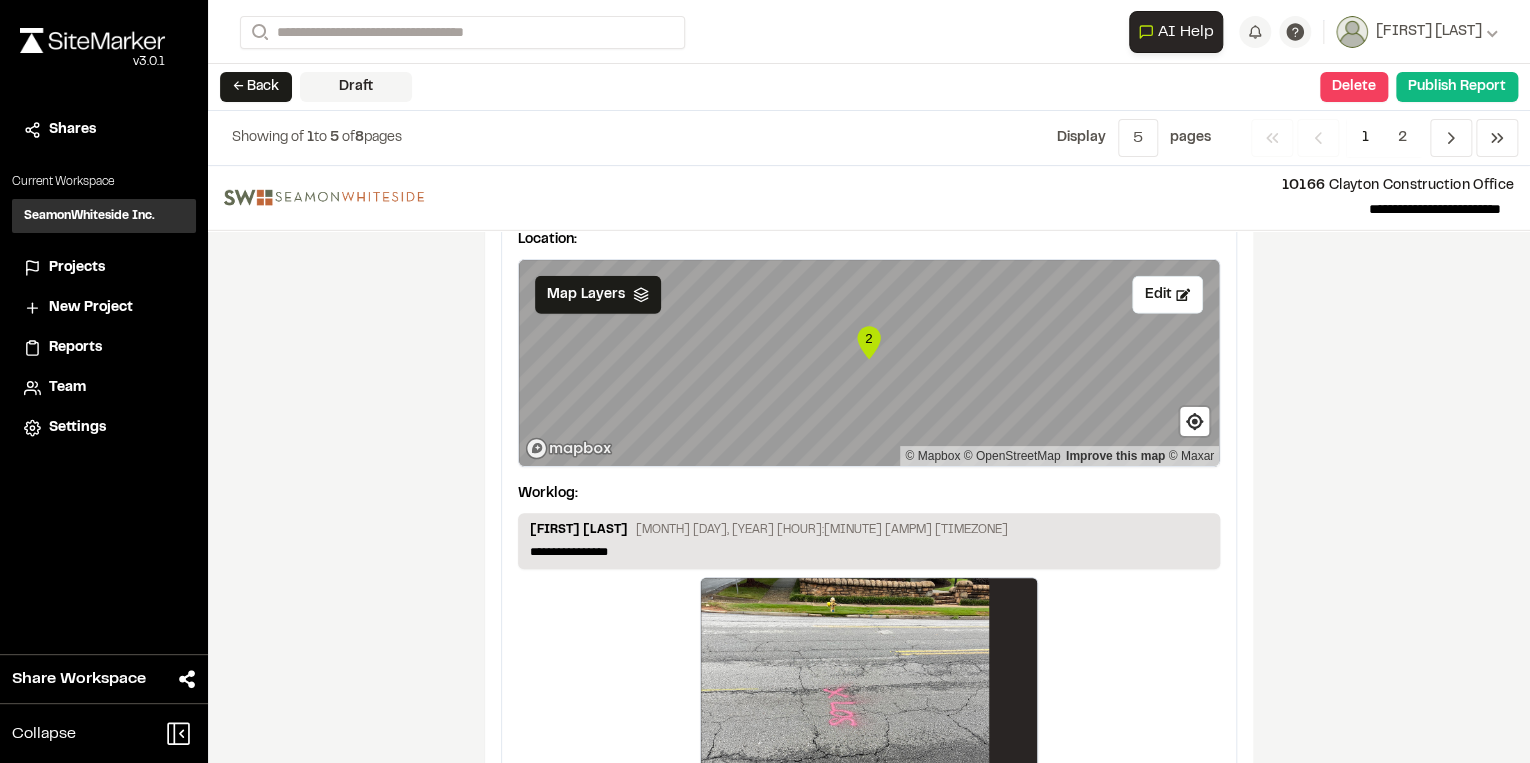 scroll, scrollTop: 3168, scrollLeft: 0, axis: vertical 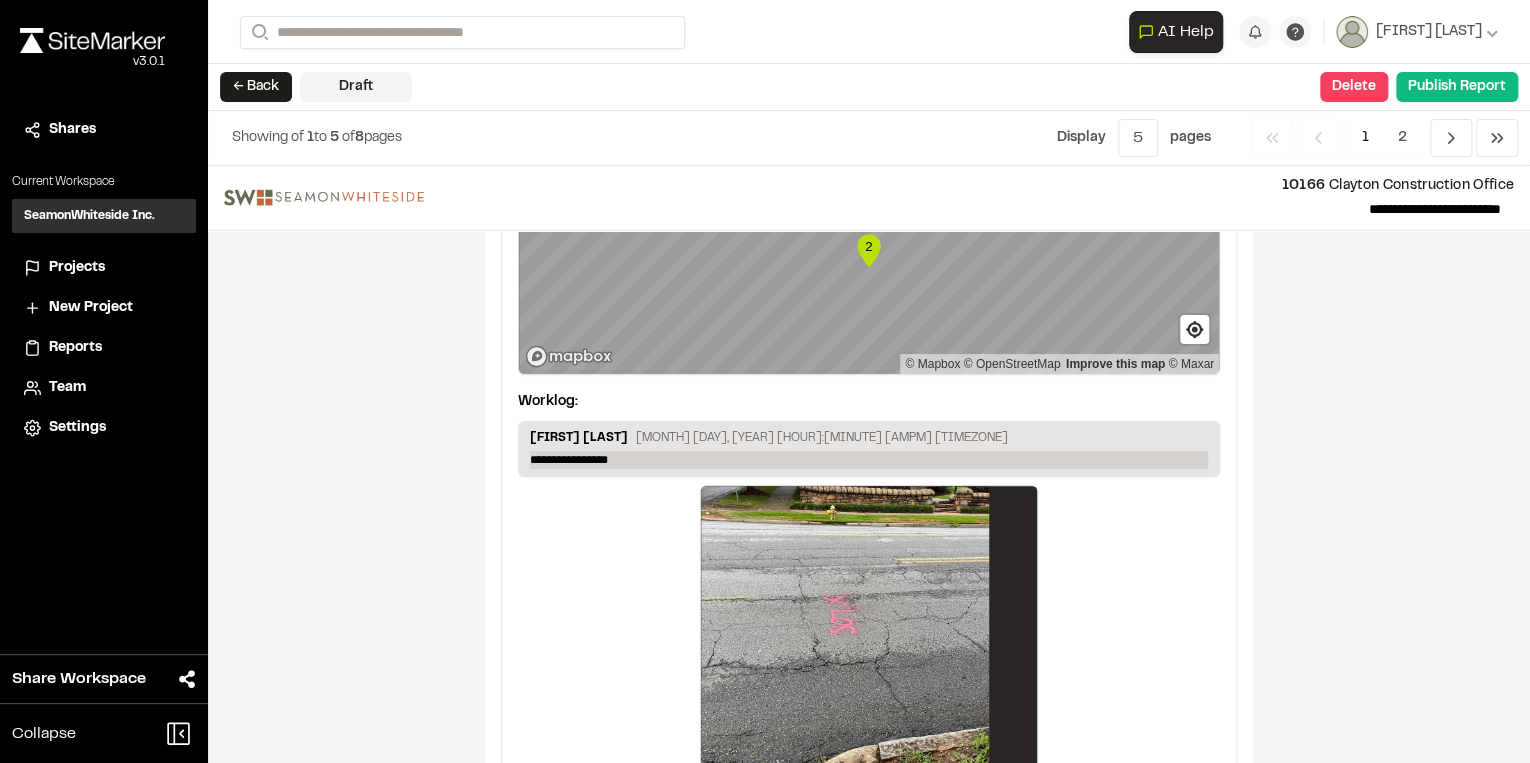 click on "**********" at bounding box center (869, 460) 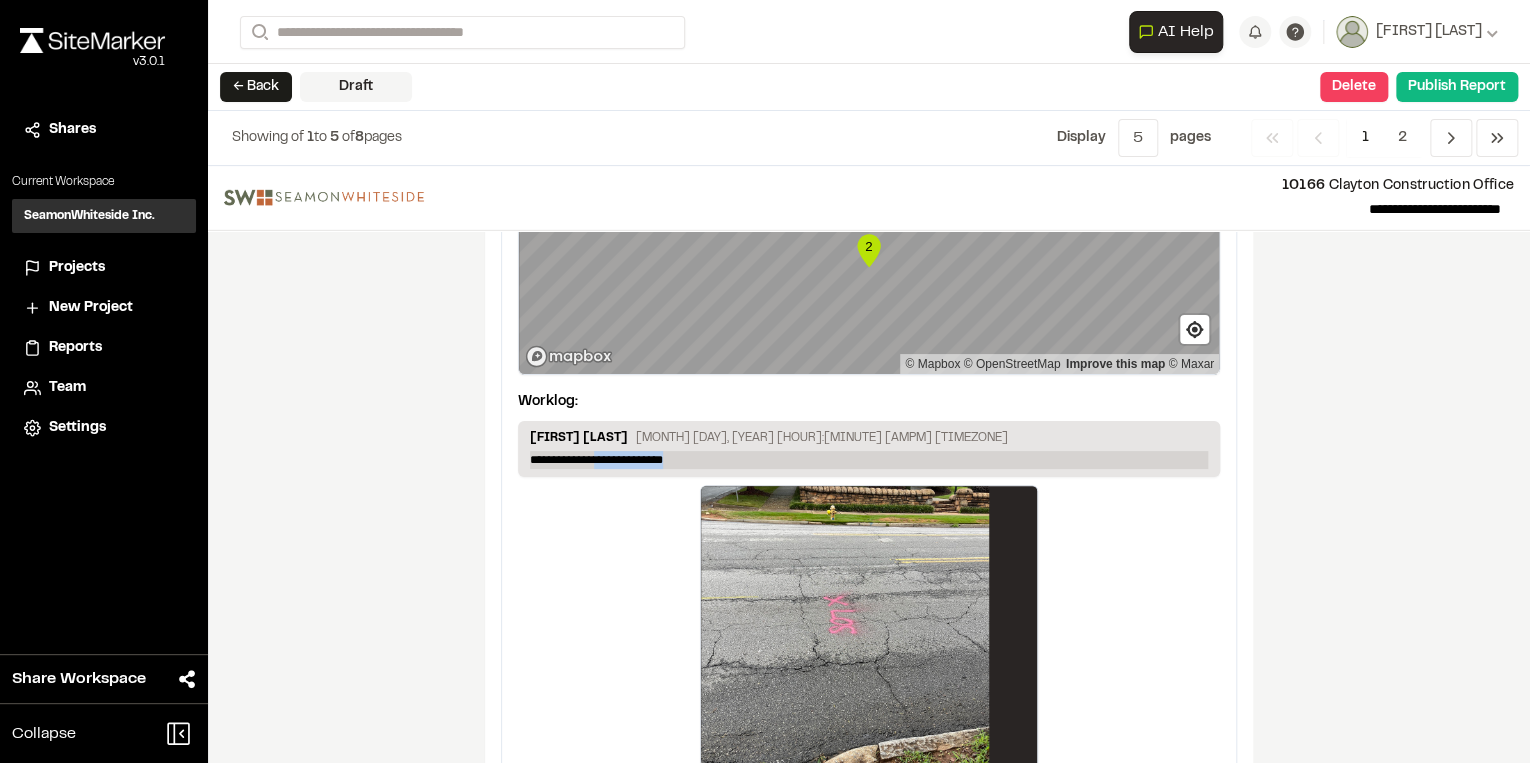 drag, startPoint x: 668, startPoint y: 372, endPoint x: 592, endPoint y: 367, distance: 76.1643 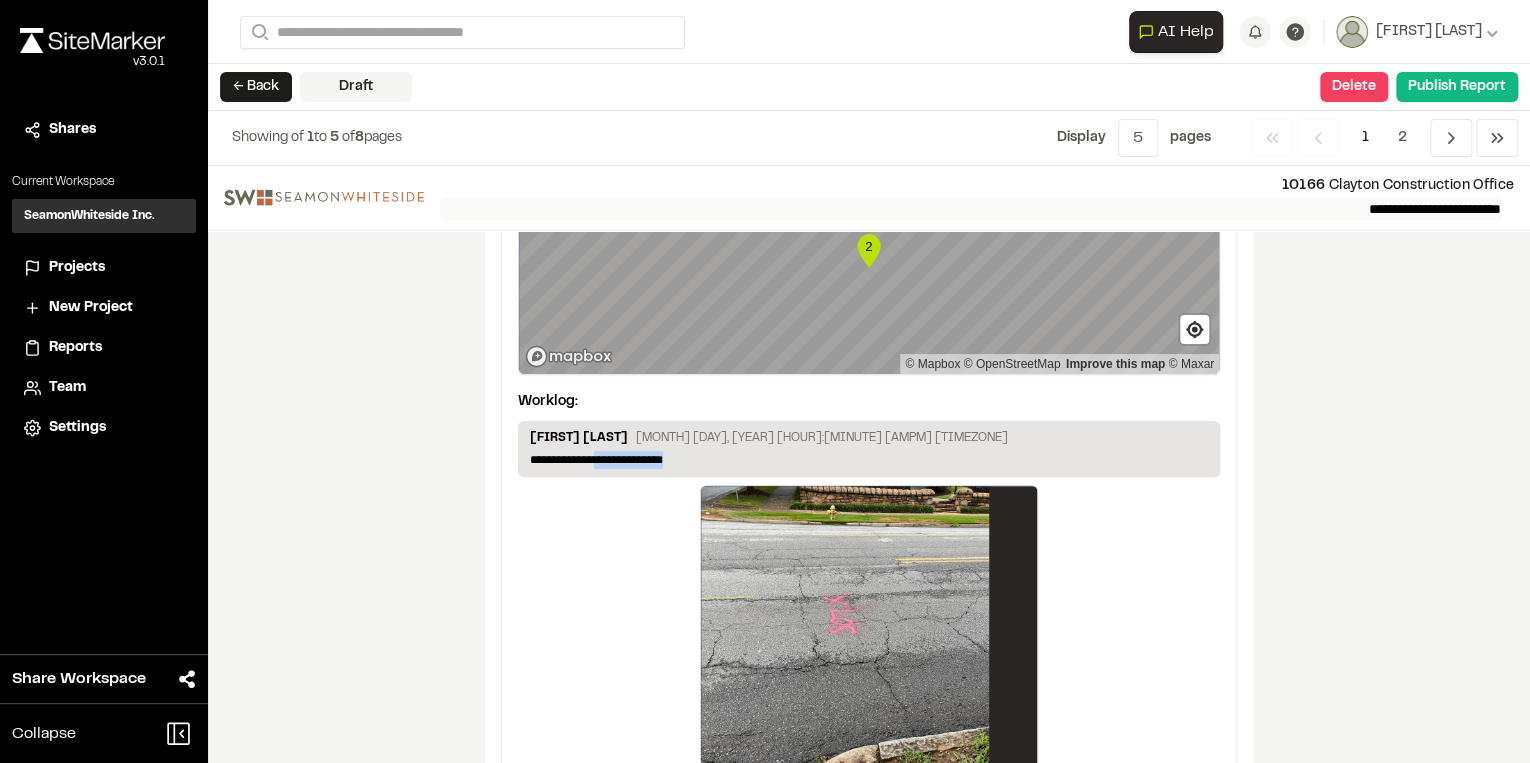 scroll, scrollTop: 3088, scrollLeft: 0, axis: vertical 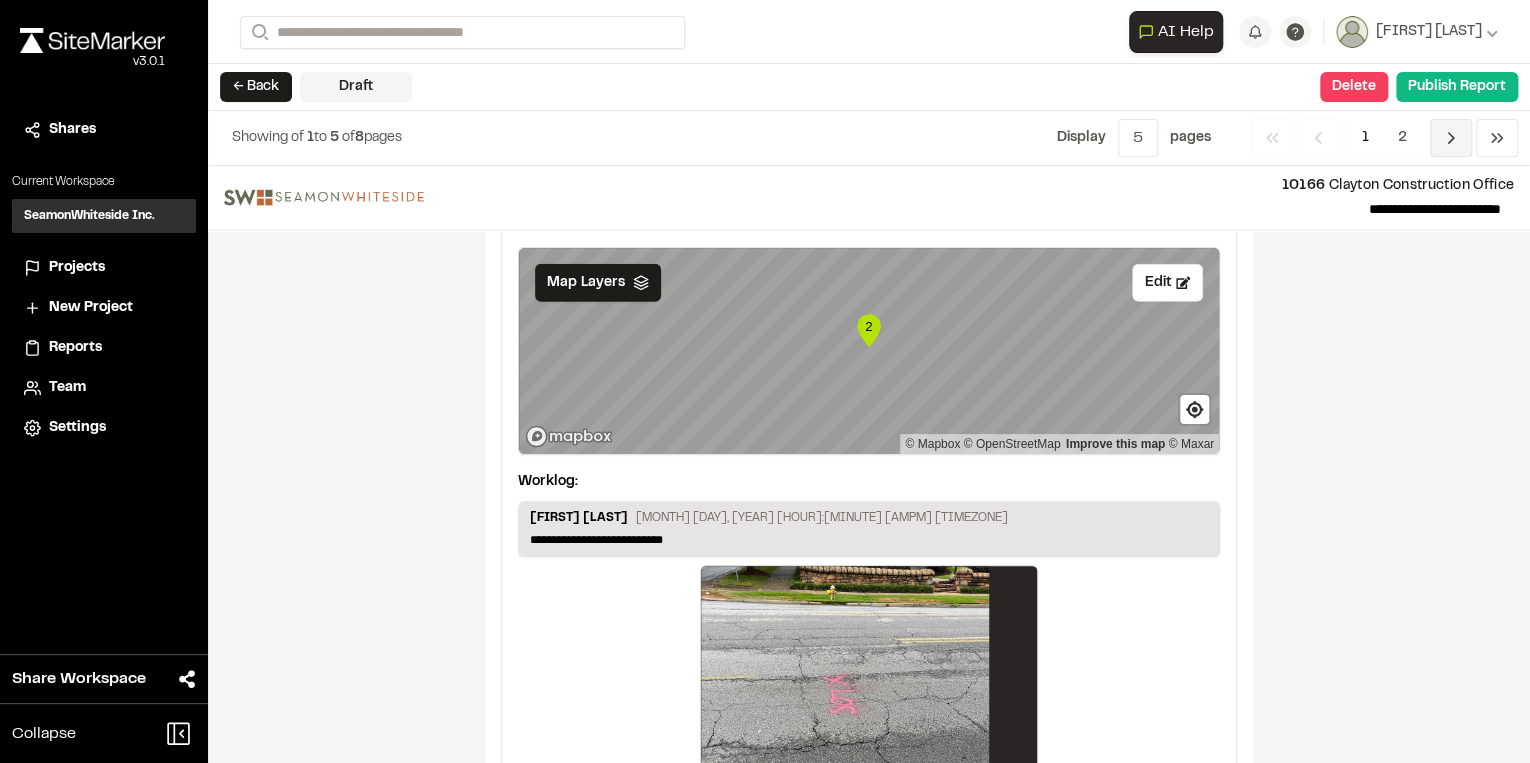 click on "Previous" at bounding box center [1451, 138] 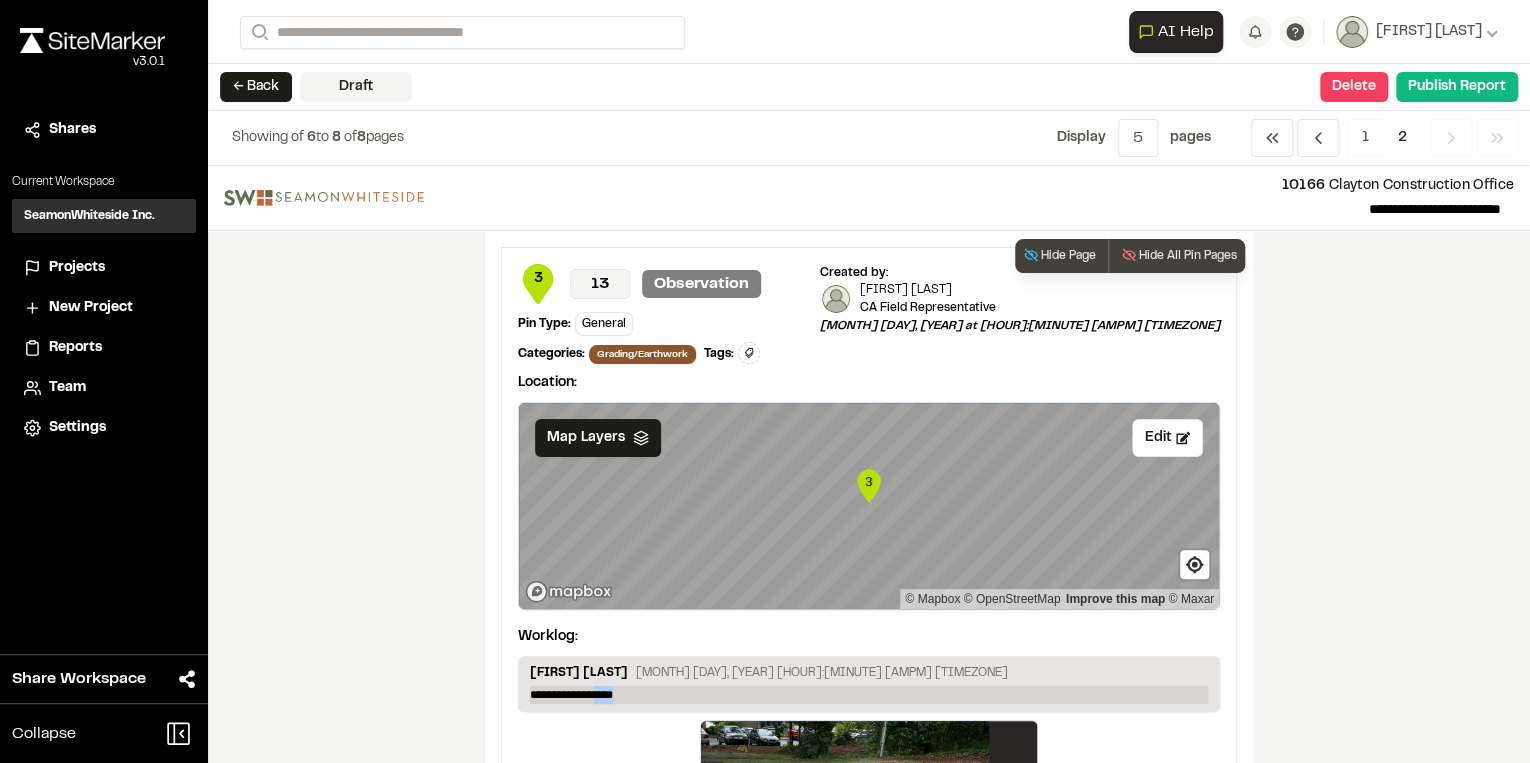 drag, startPoint x: 632, startPoint y: 668, endPoint x: 596, endPoint y: 660, distance: 36.878178 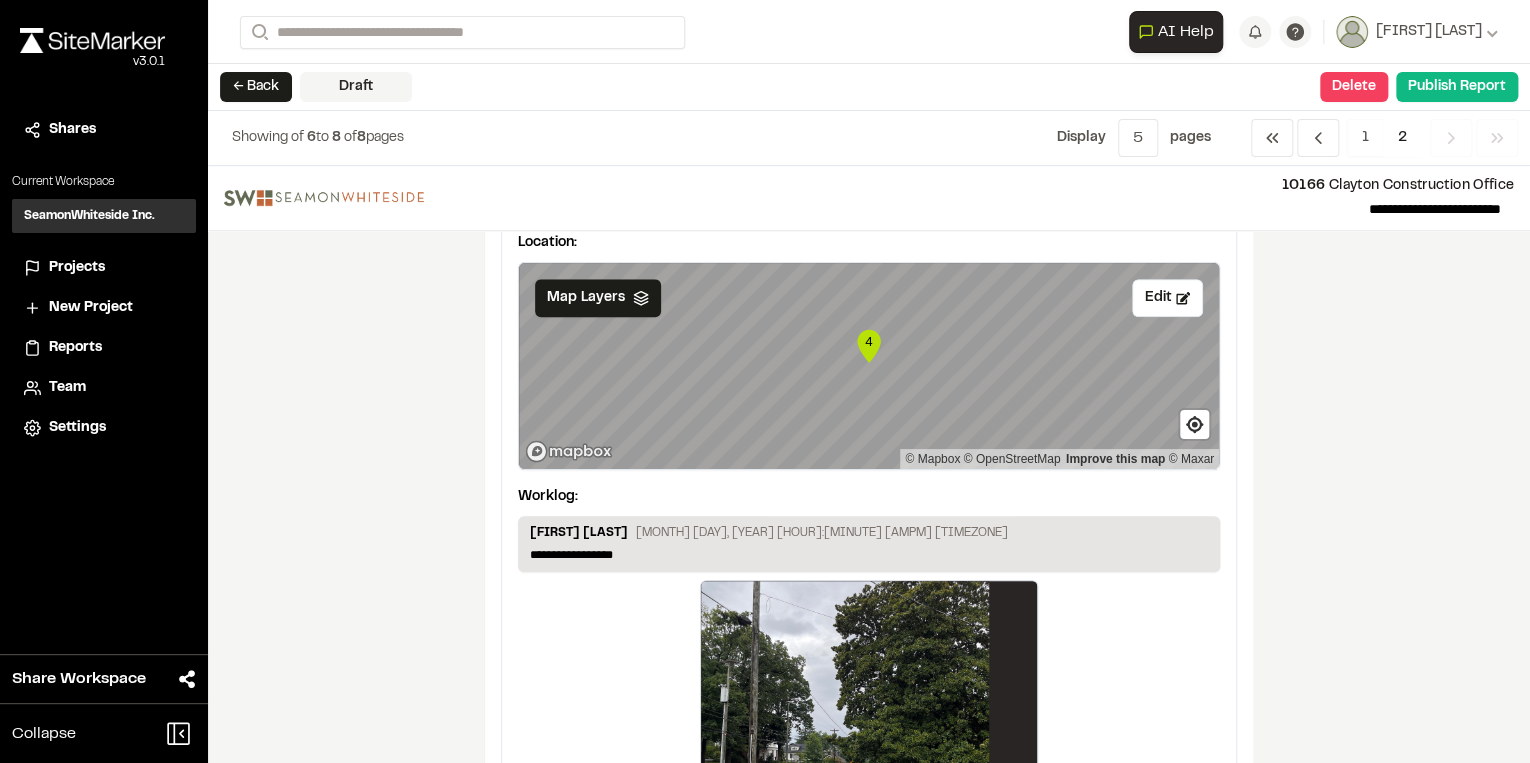 scroll, scrollTop: 960, scrollLeft: 0, axis: vertical 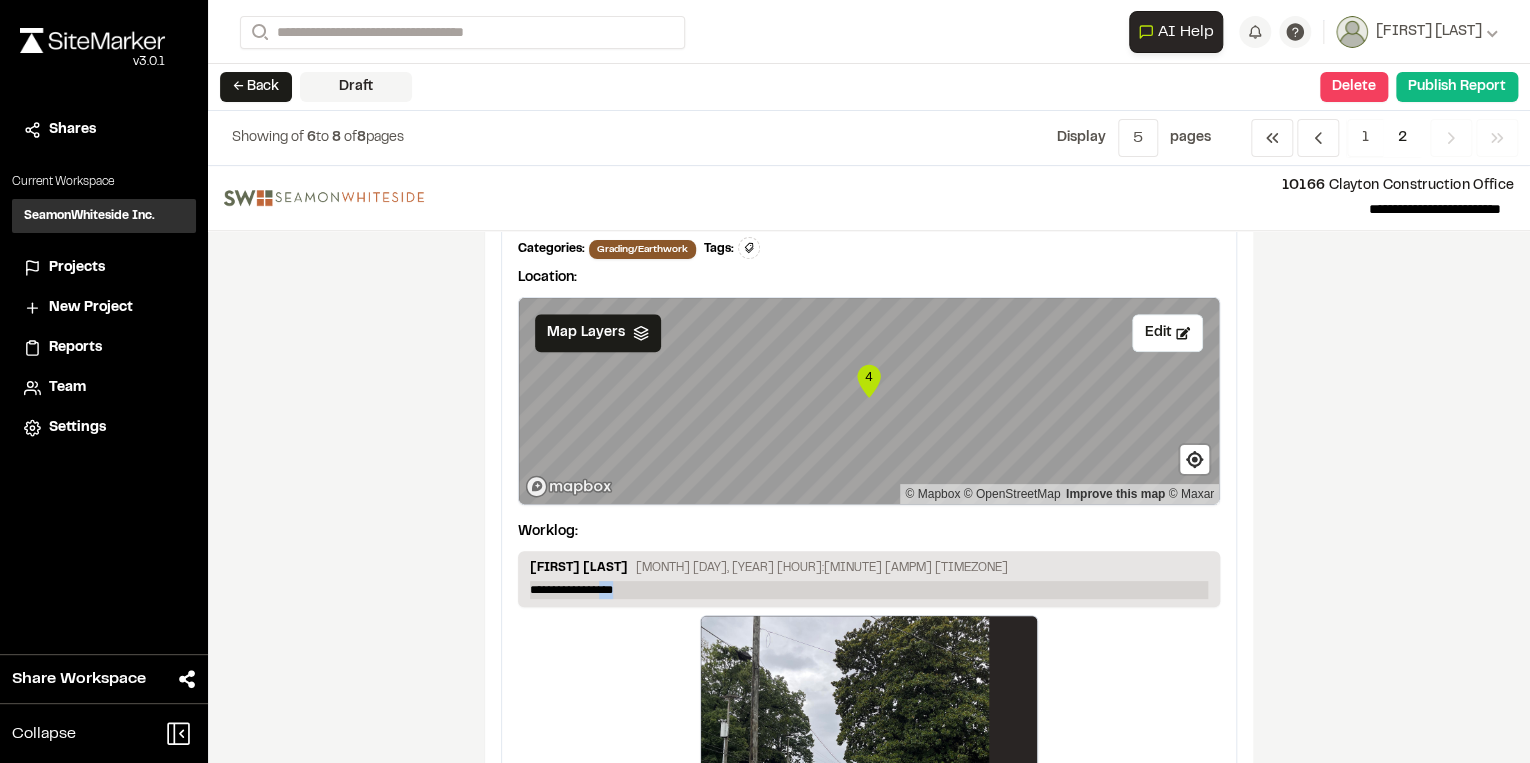 drag, startPoint x: 636, startPoint y: 526, endPoint x: 598, endPoint y: 528, distance: 38.052597 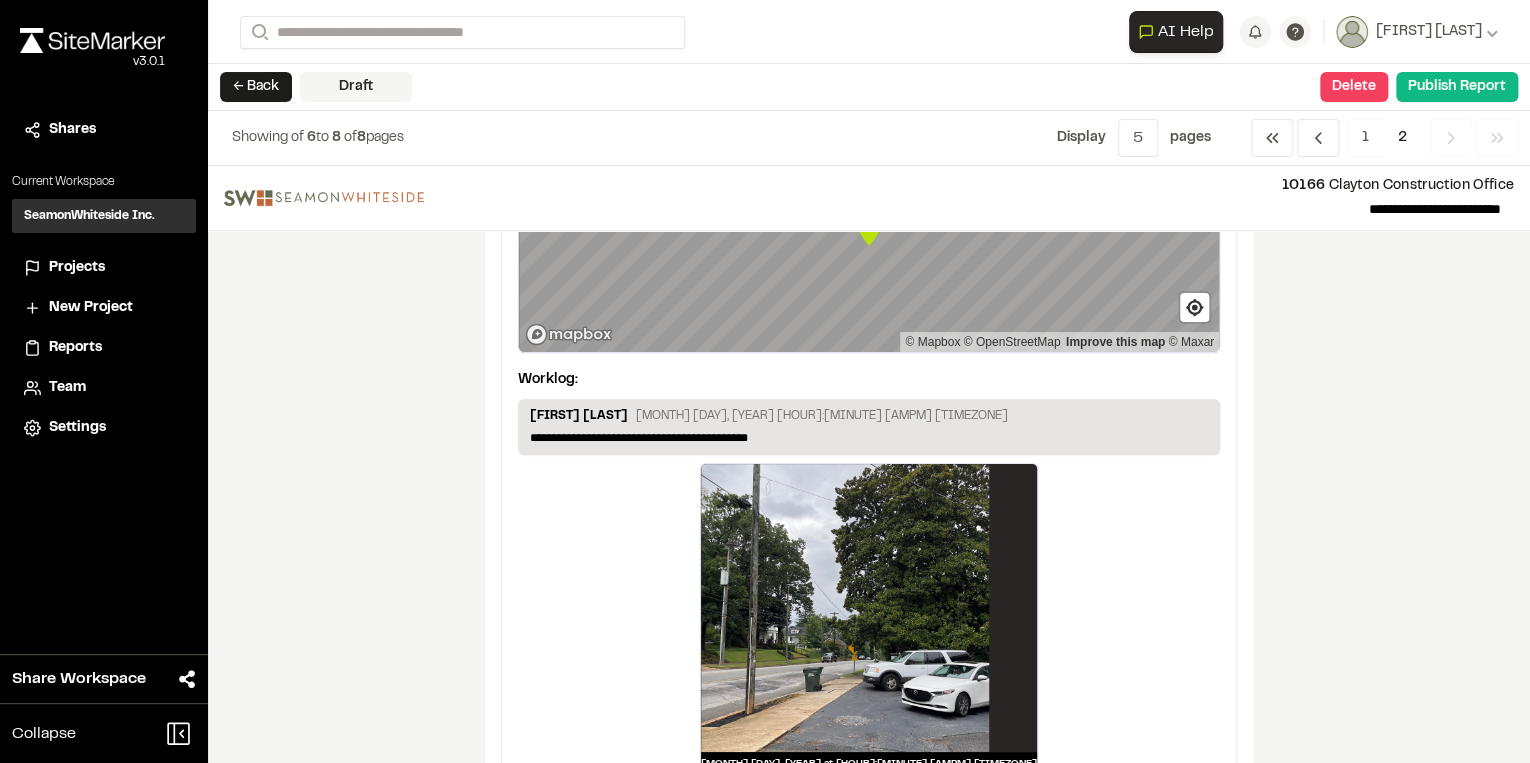 scroll, scrollTop: 1120, scrollLeft: 0, axis: vertical 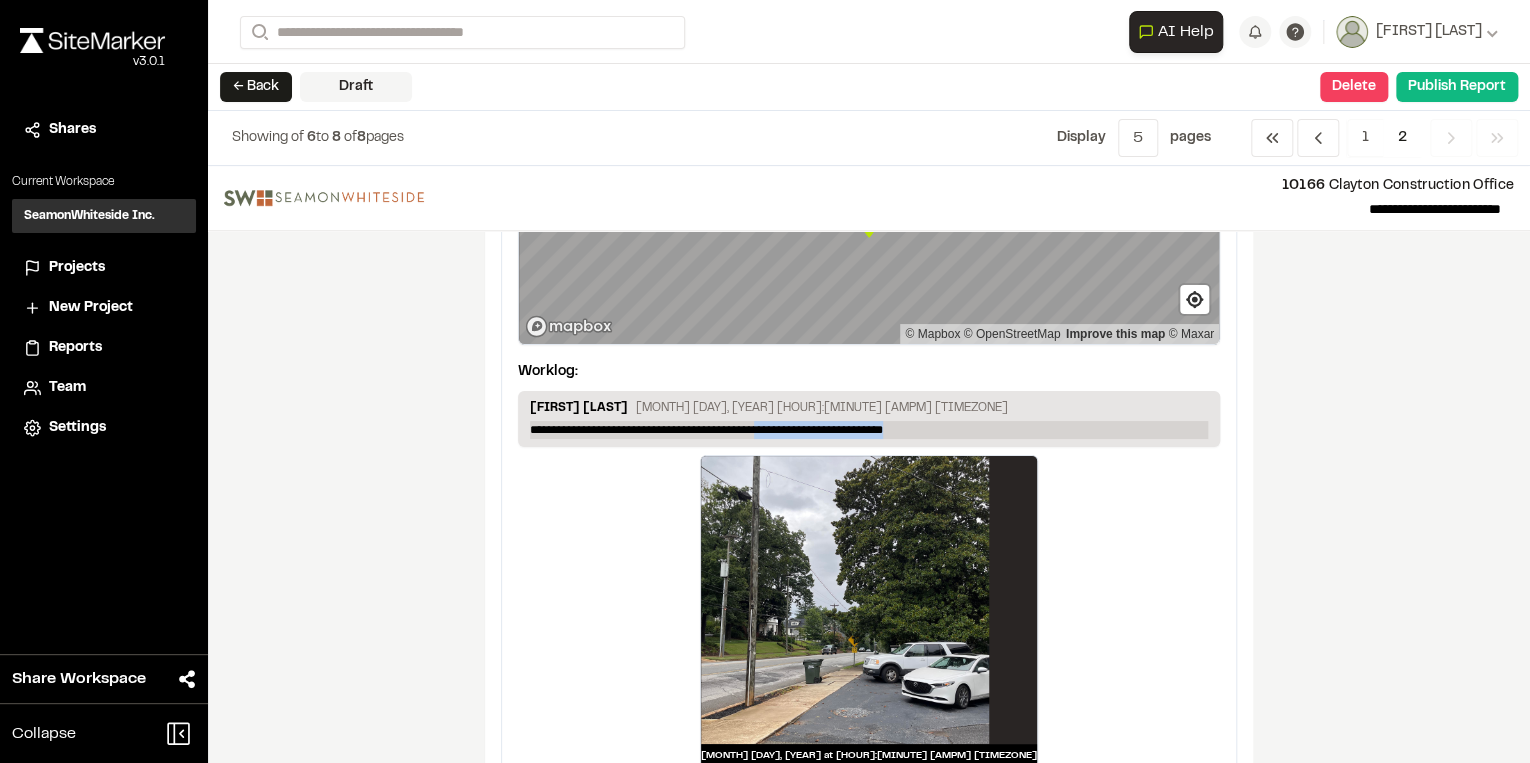 drag, startPoint x: 968, startPoint y: 379, endPoint x: 759, endPoint y: 376, distance: 209.02153 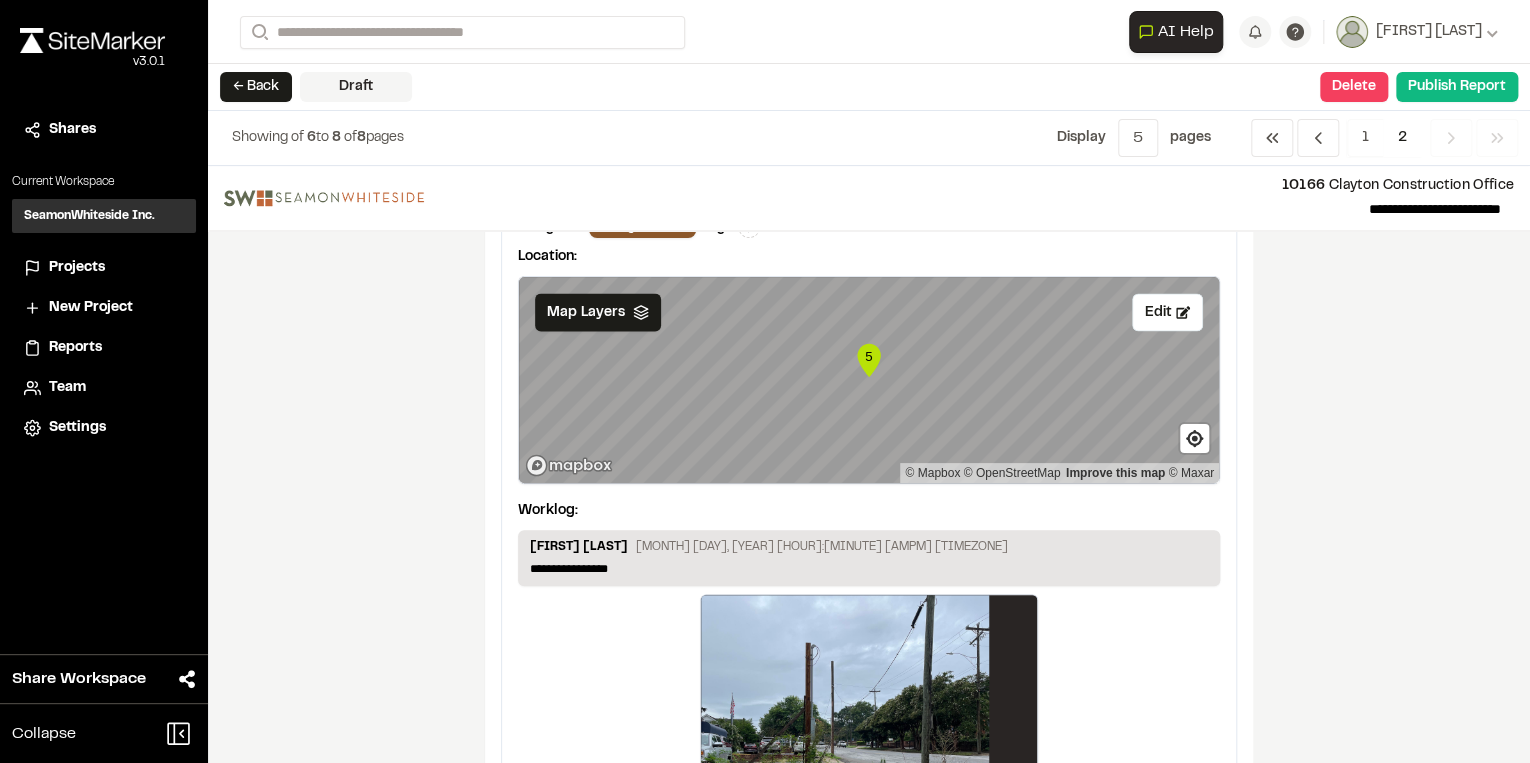 scroll, scrollTop: 1944, scrollLeft: 0, axis: vertical 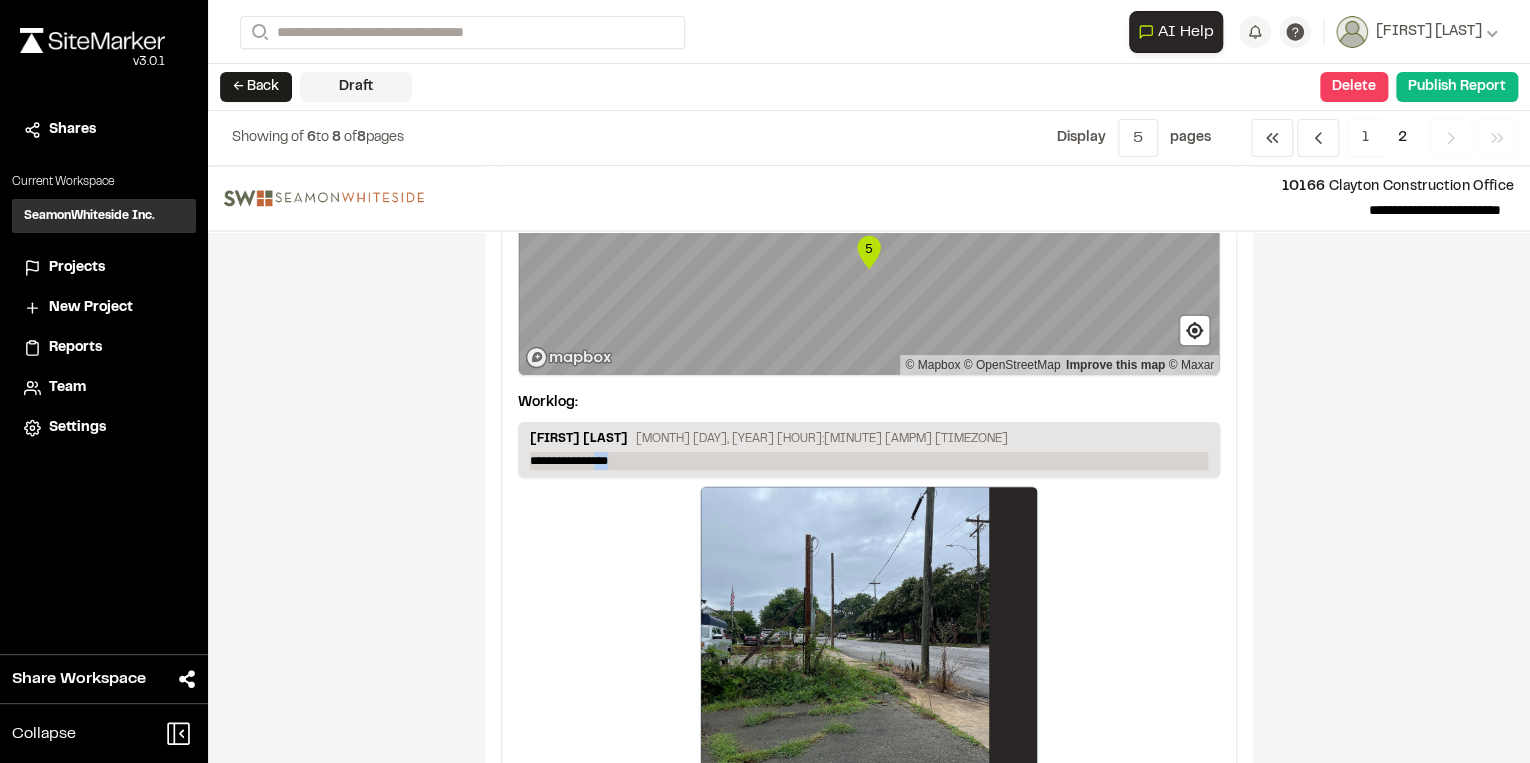 drag, startPoint x: 642, startPoint y: 373, endPoint x: 590, endPoint y: 375, distance: 52.03845 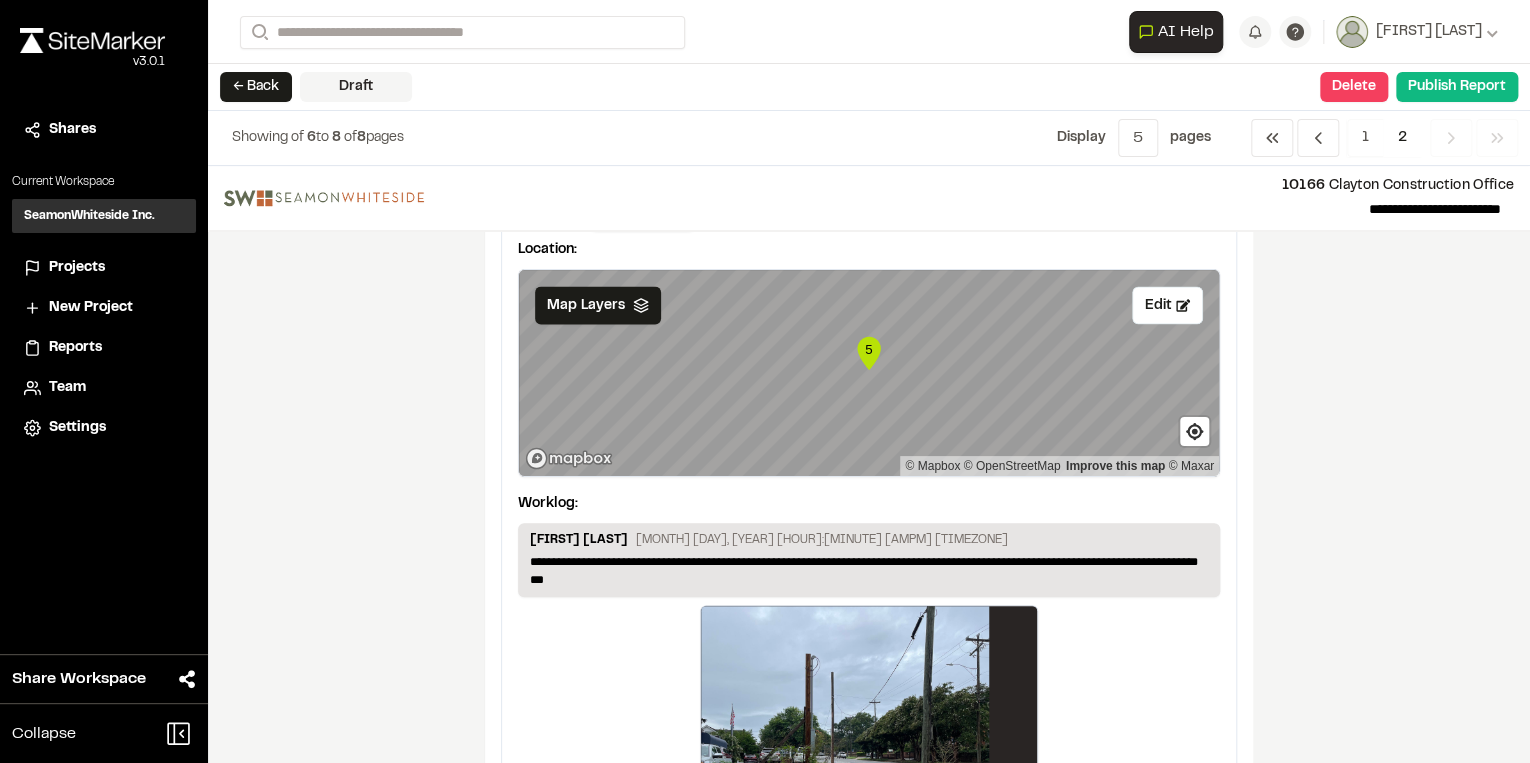 scroll, scrollTop: 1961, scrollLeft: 0, axis: vertical 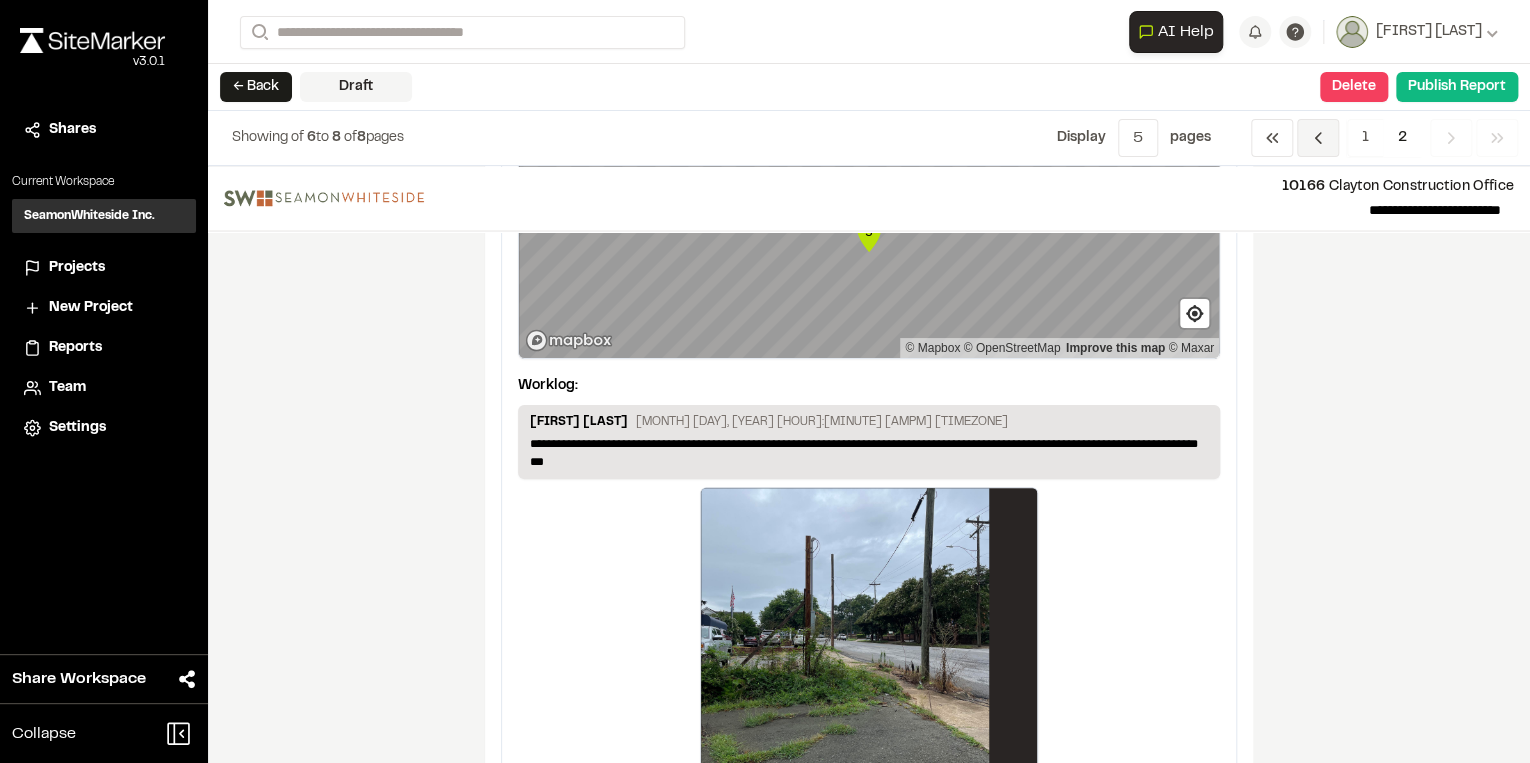 click 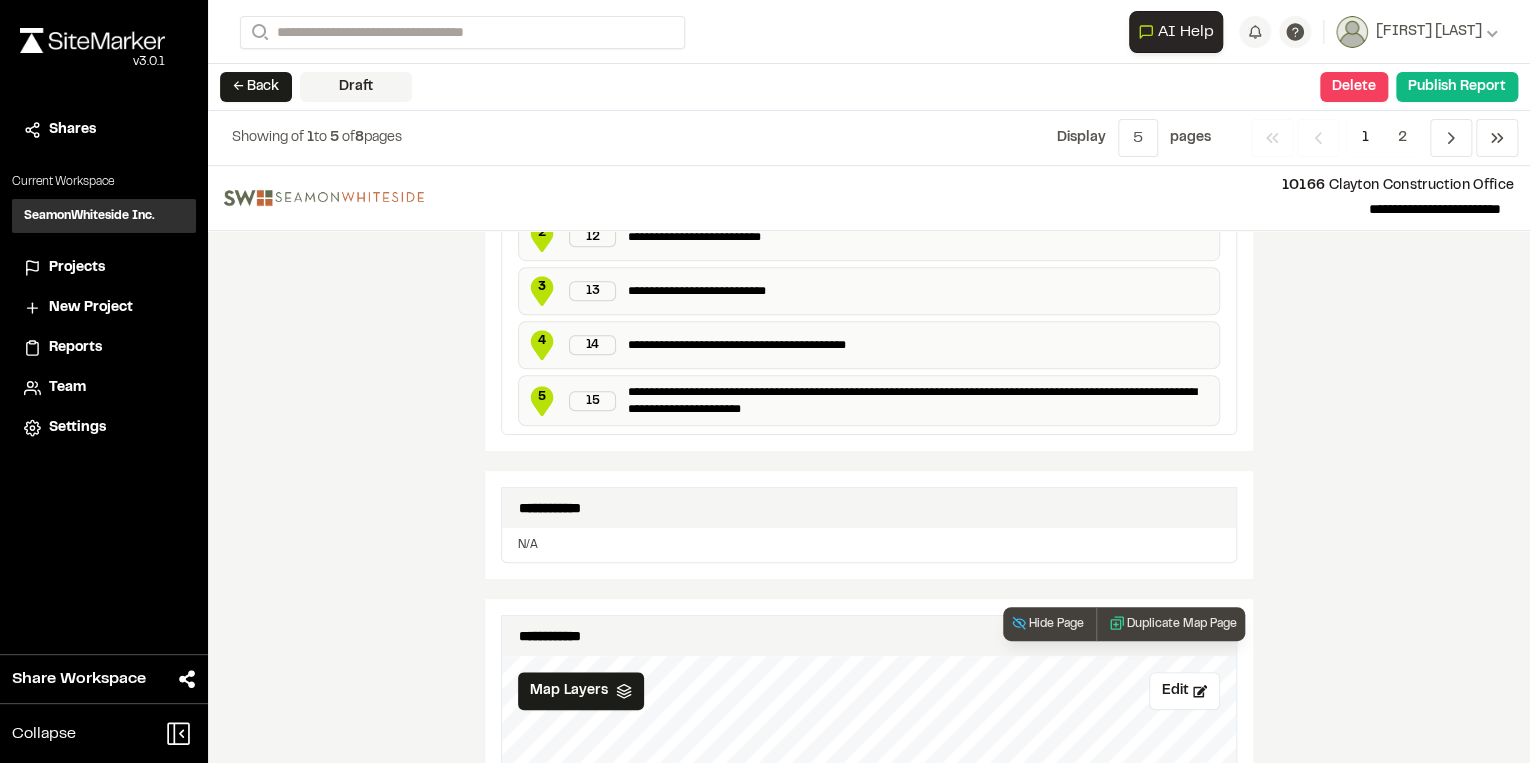 scroll, scrollTop: 480, scrollLeft: 0, axis: vertical 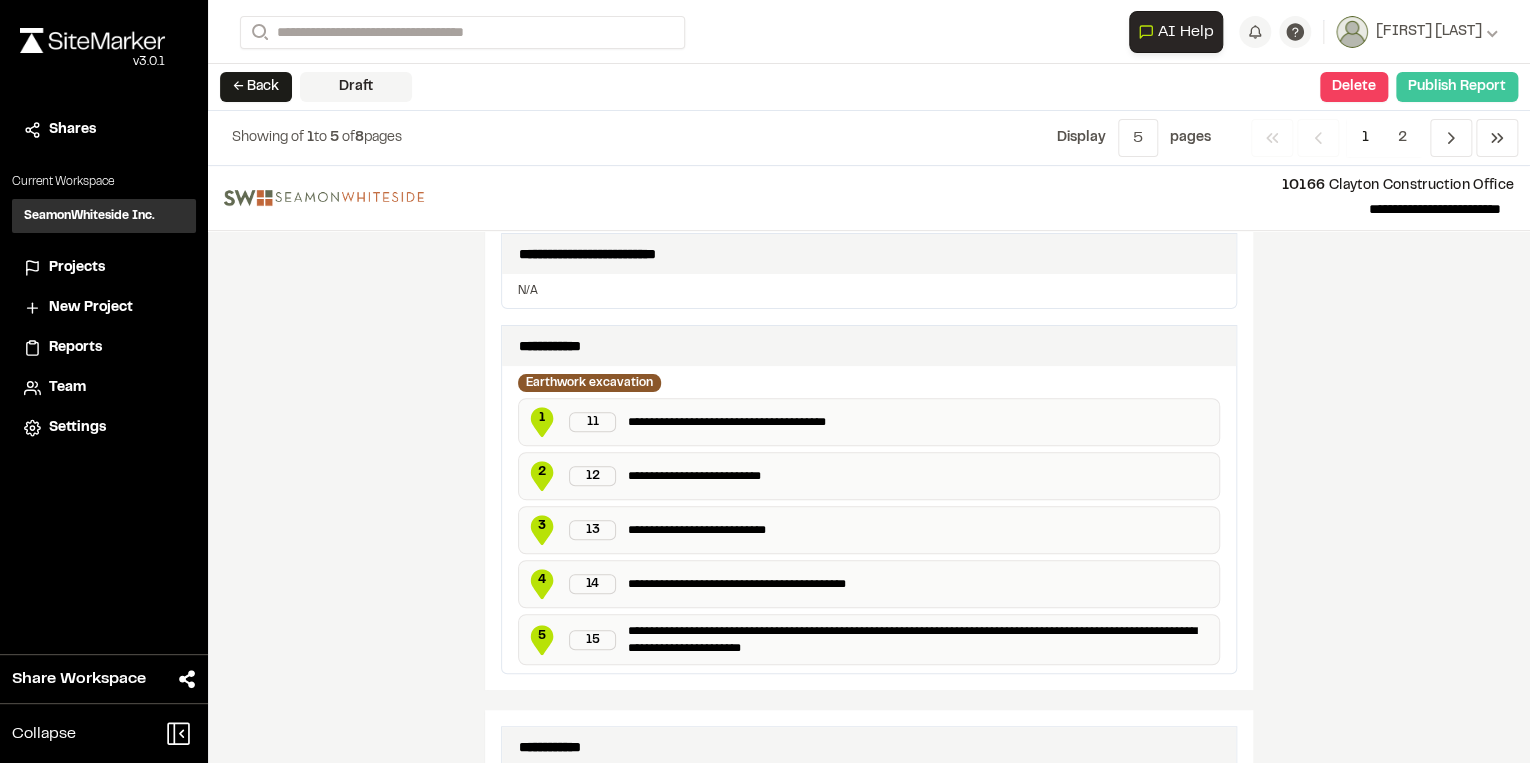 click on "Publish Report" at bounding box center [1457, 87] 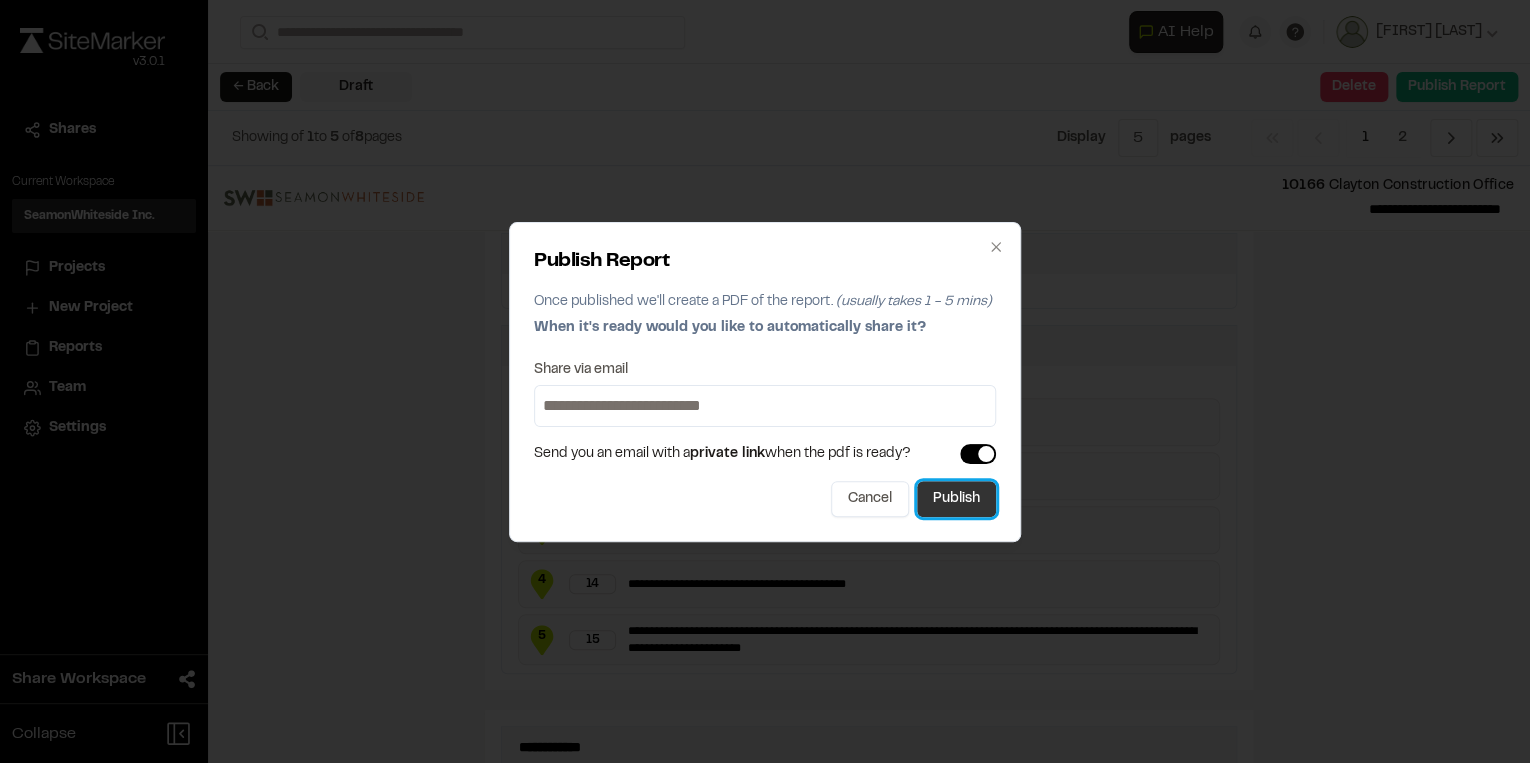 click on "Publish" at bounding box center [956, 499] 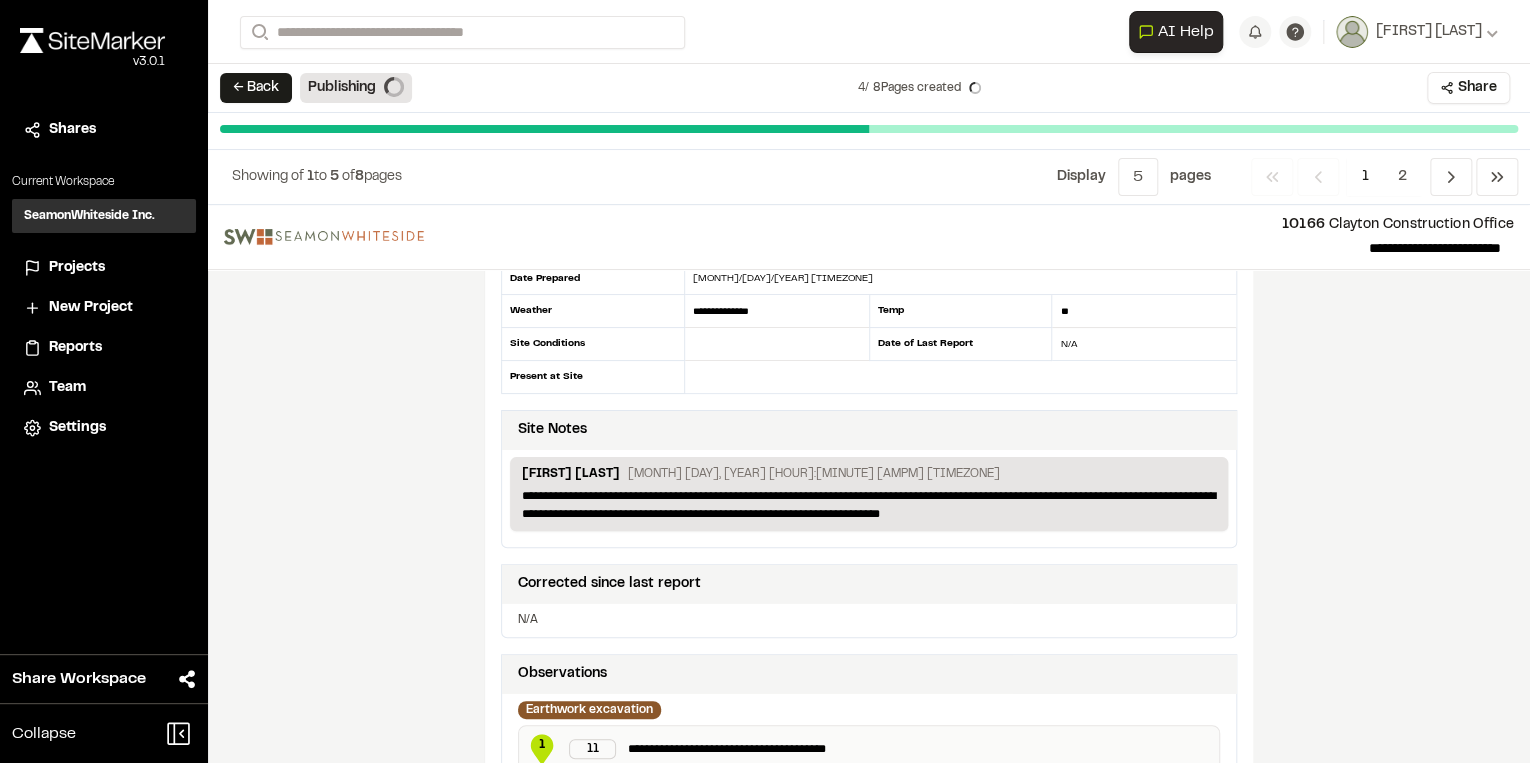 scroll, scrollTop: 0, scrollLeft: 0, axis: both 